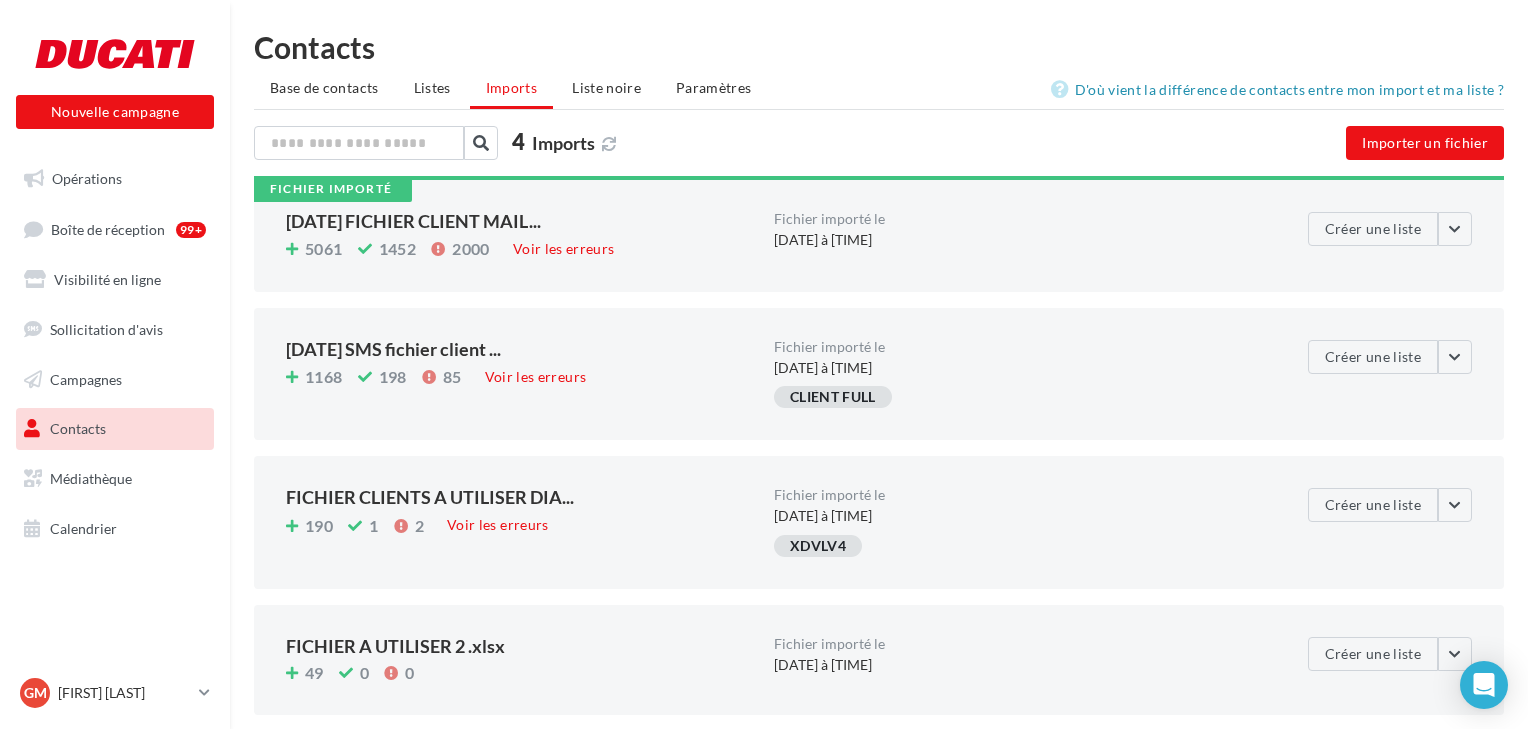scroll, scrollTop: 0, scrollLeft: 0, axis: both 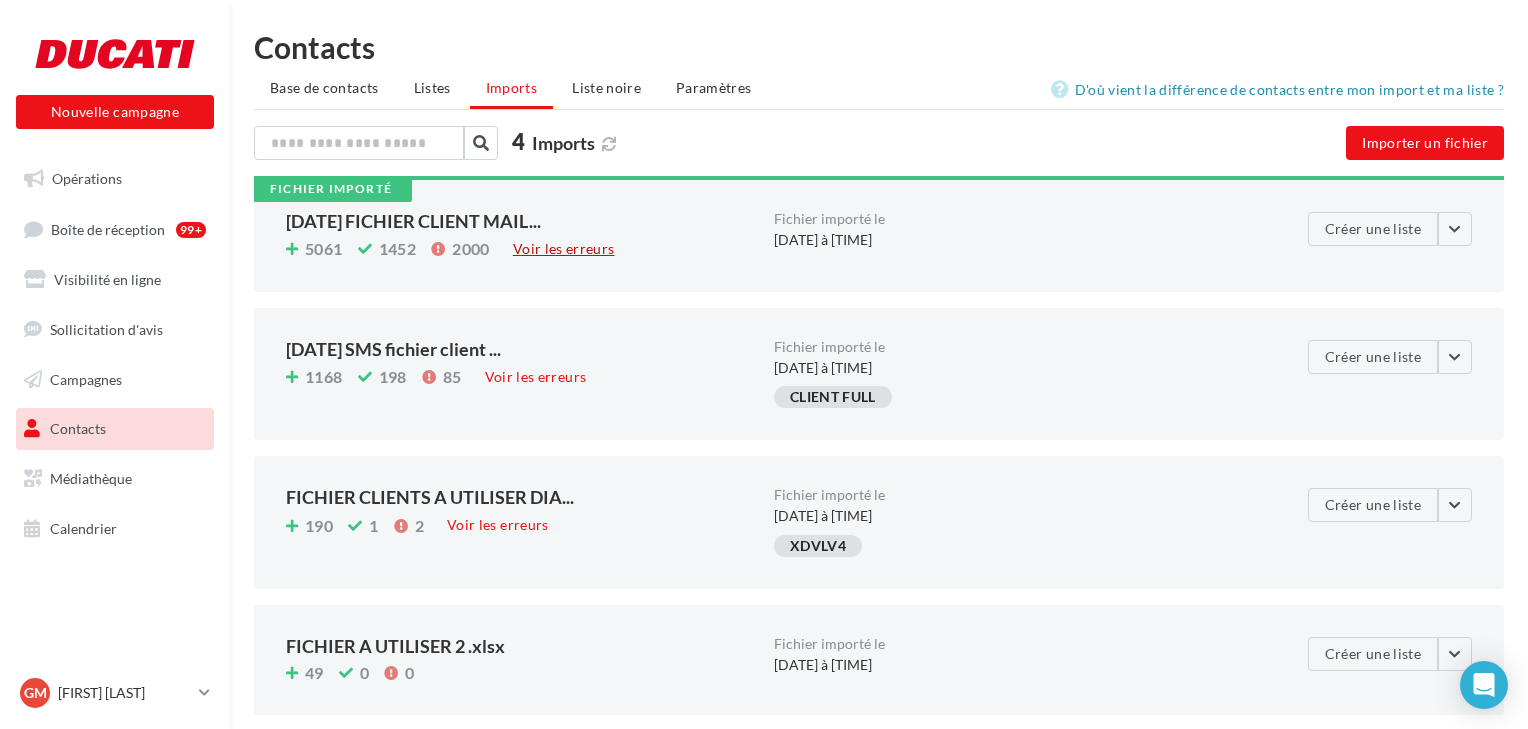 click on "Voir les erreurs" at bounding box center [564, 249] 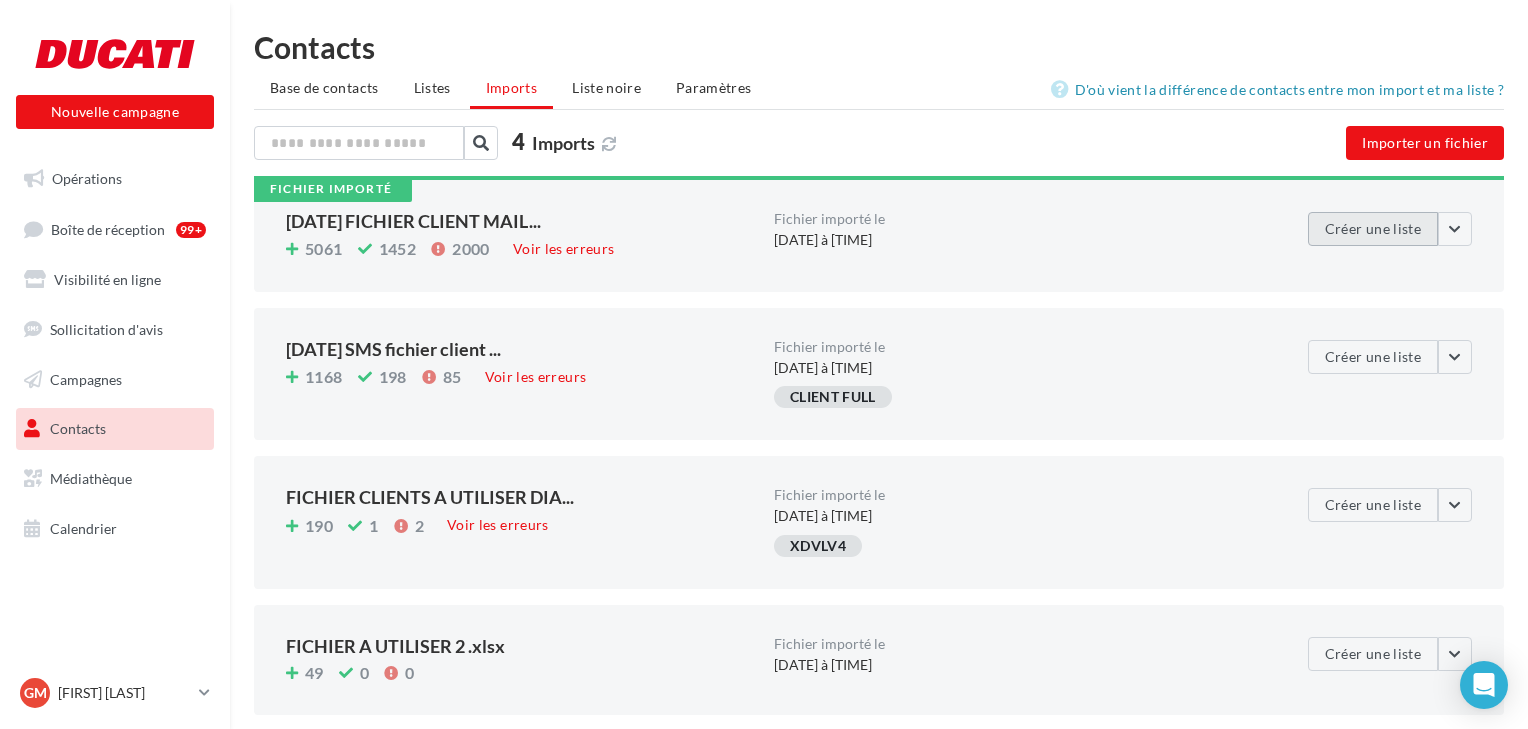 click on "Créer une liste" at bounding box center [1373, 229] 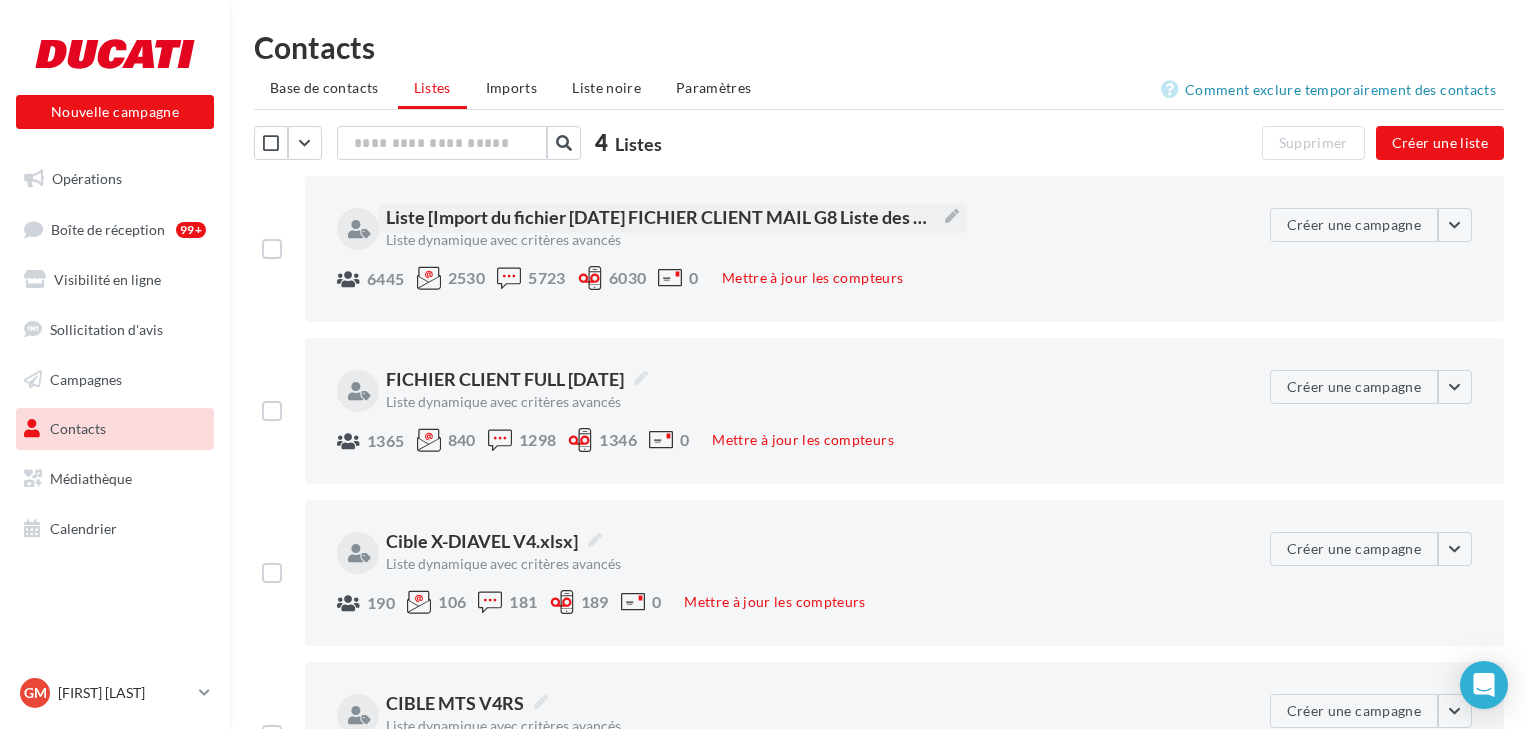 click on "Liste [Import du fichier [DATE] FICHIER CLIENT MAIL G8 Liste des clients sélectionnés DUCATI ROUEN [DATE] [TIME].xlsx]" at bounding box center [672, 218] 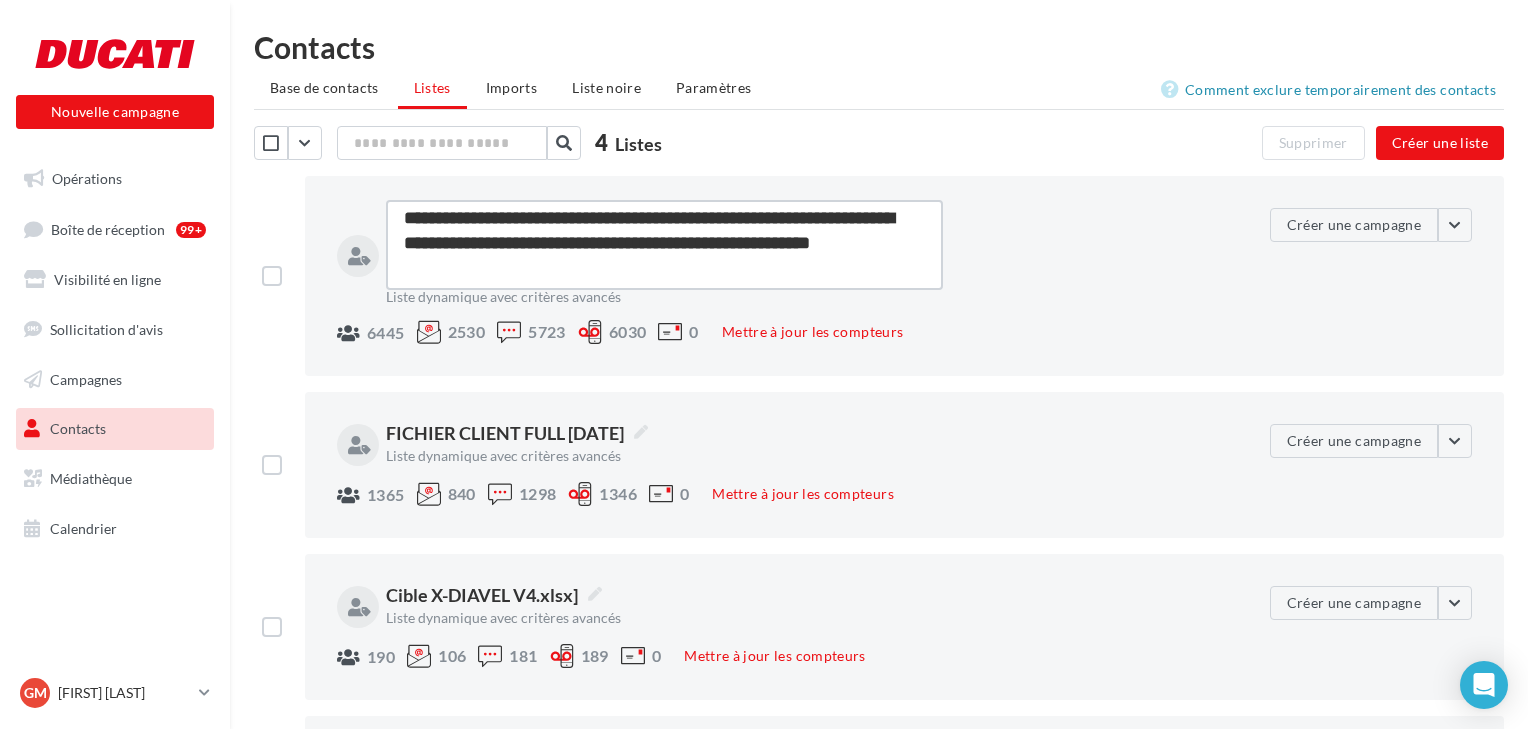 drag, startPoint x: 588, startPoint y: 211, endPoint x: 400, endPoint y: 201, distance: 188.26576 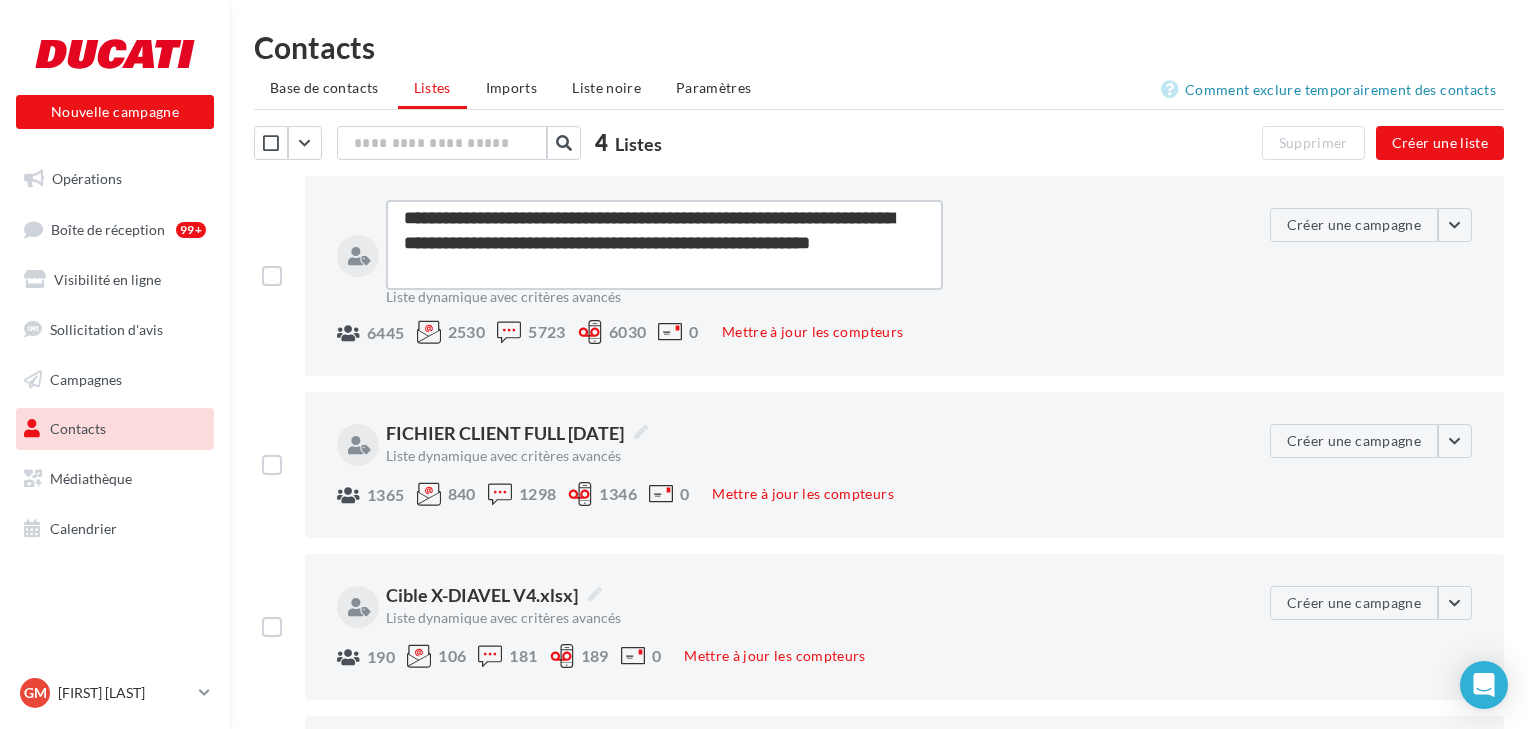 click on "**********" at bounding box center (664, 245) 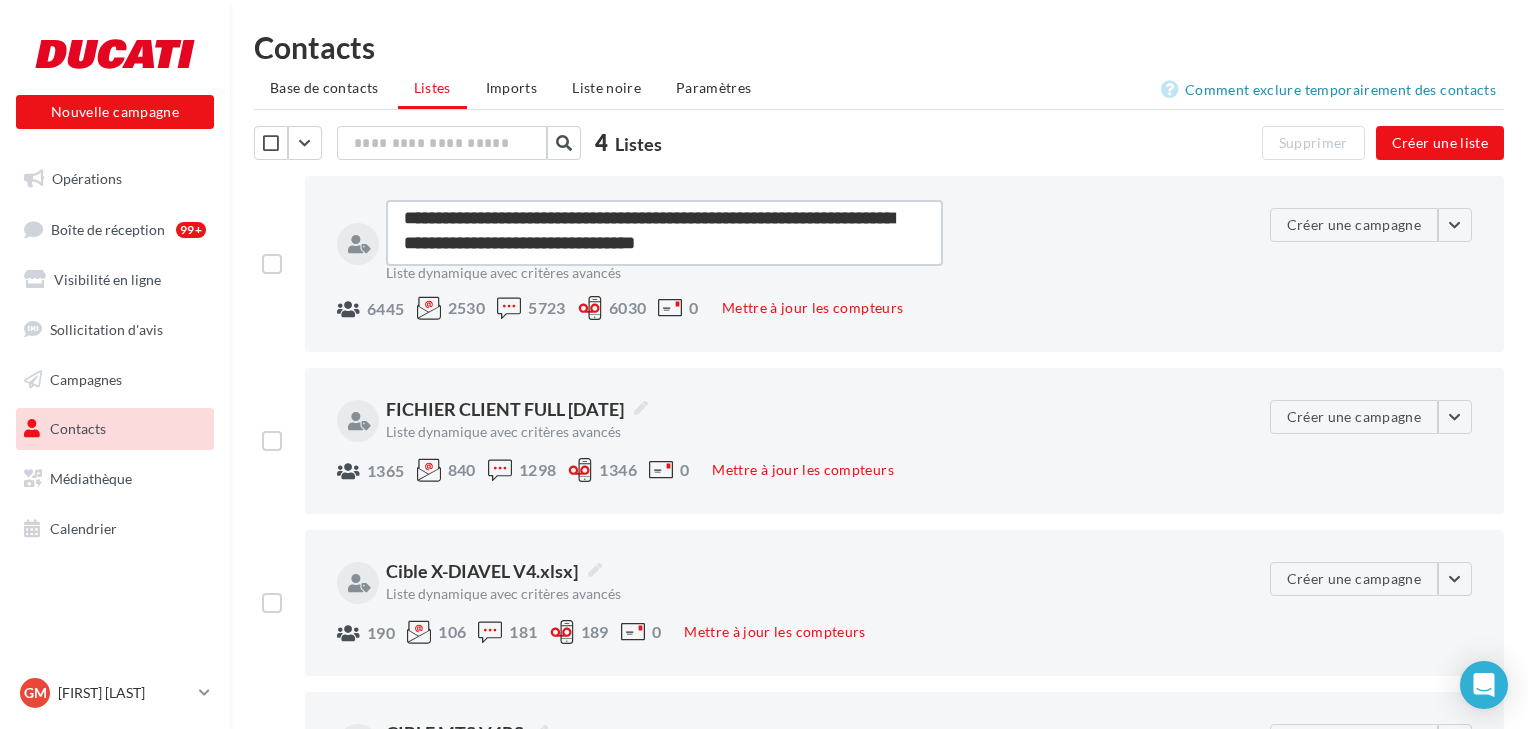 drag, startPoint x: 785, startPoint y: 214, endPoint x: 716, endPoint y: 212, distance: 69.02898 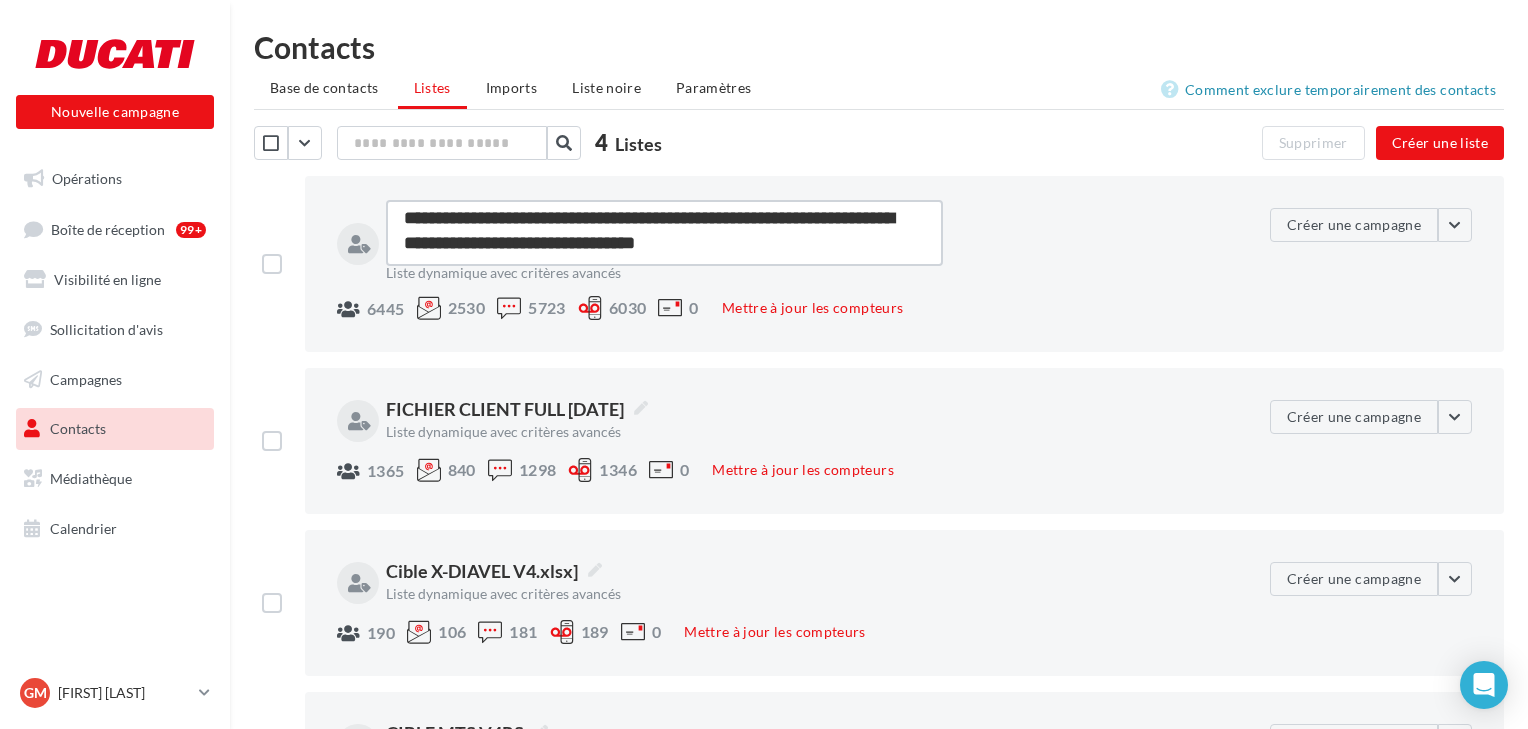 click on "**********" at bounding box center (664, 233) 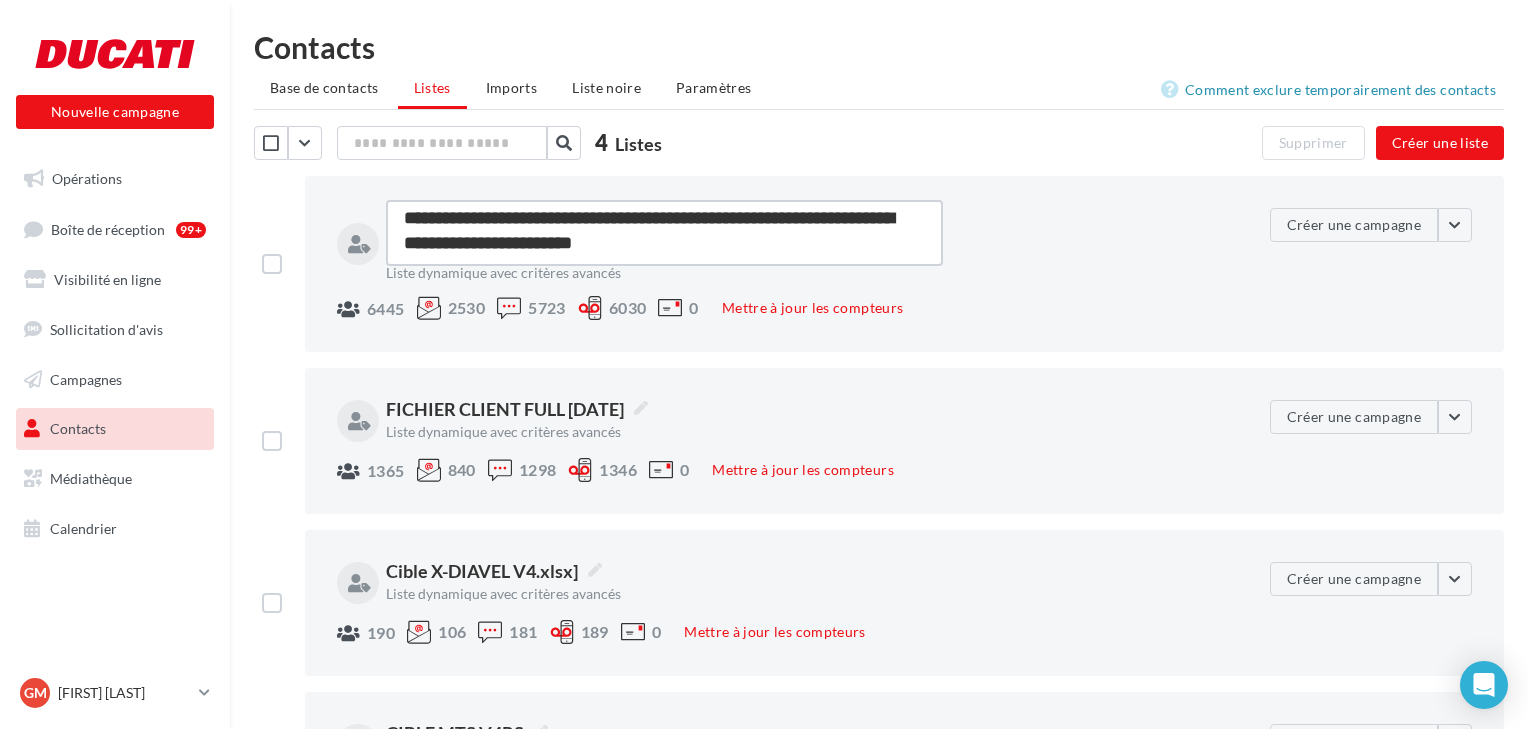 drag, startPoint x: 880, startPoint y: 217, endPoint x: 720, endPoint y: 211, distance: 160.11246 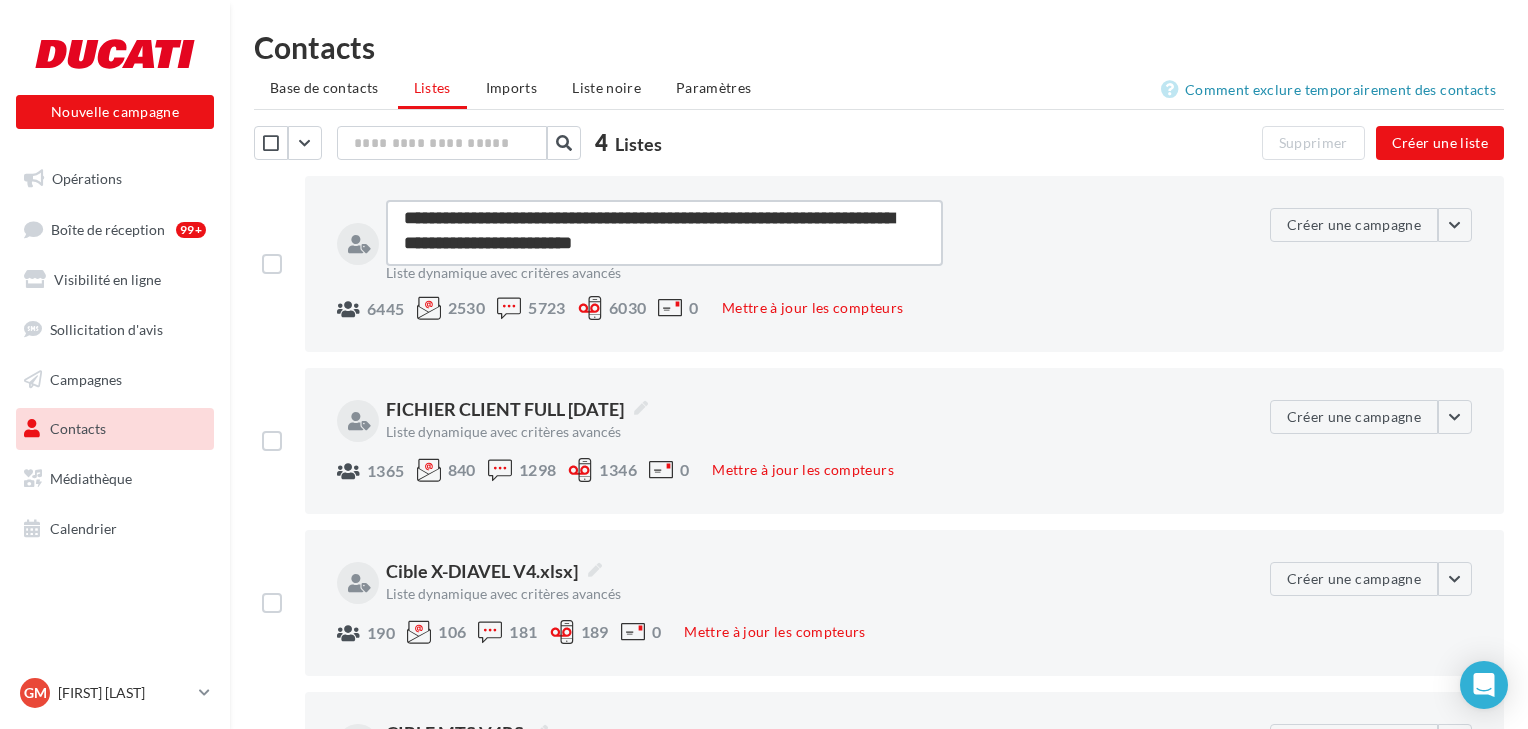 click on "**********" at bounding box center [664, 233] 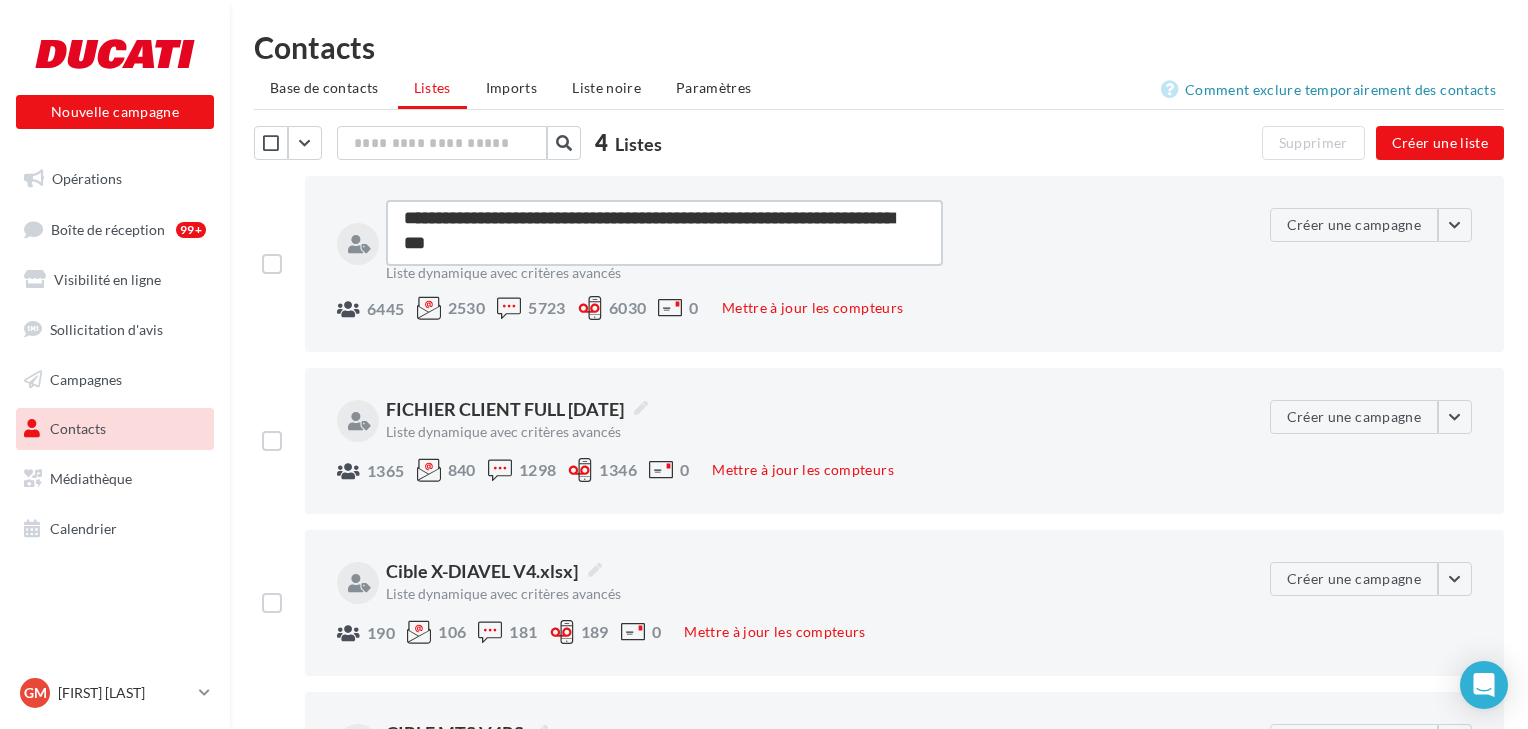 click on "**********" at bounding box center (664, 233) 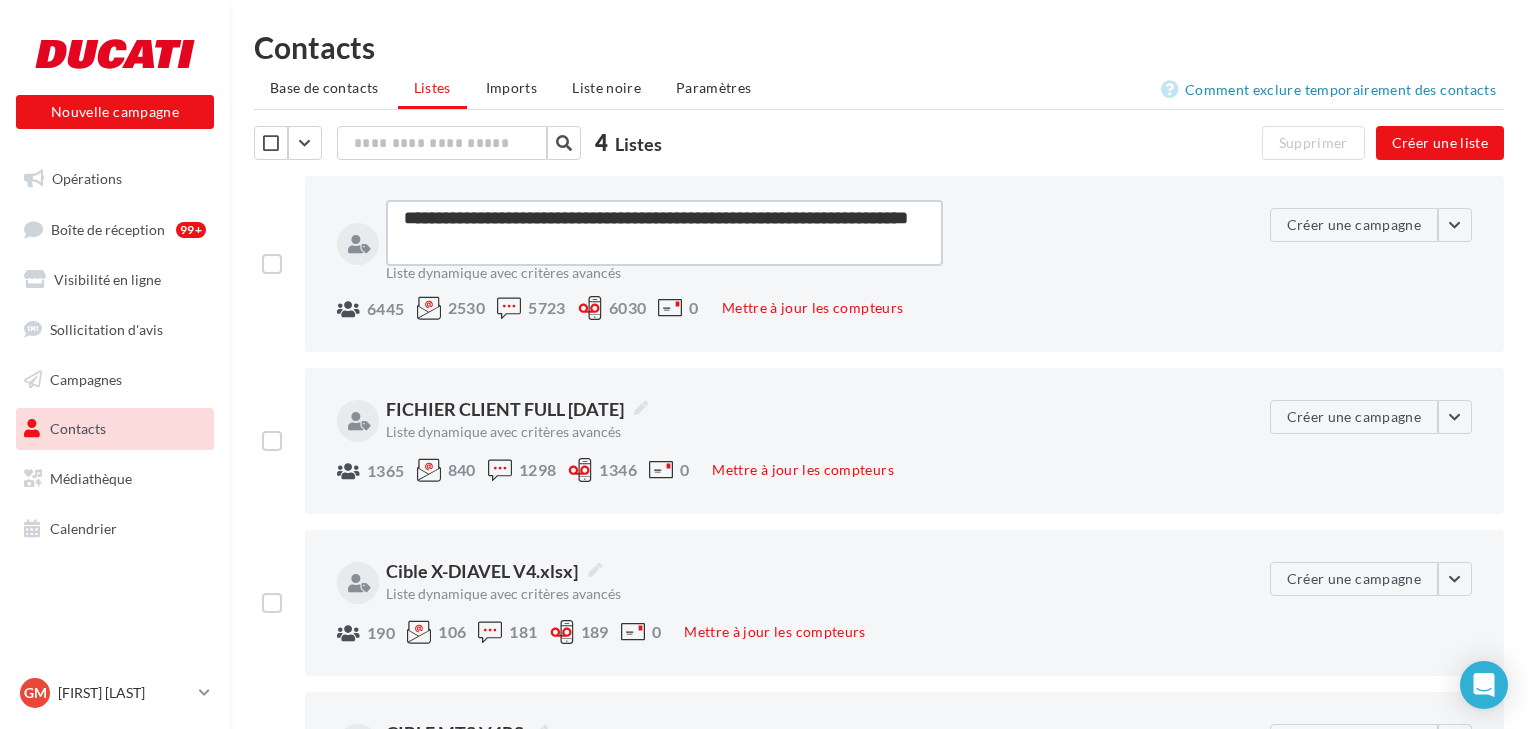 type on "**********" 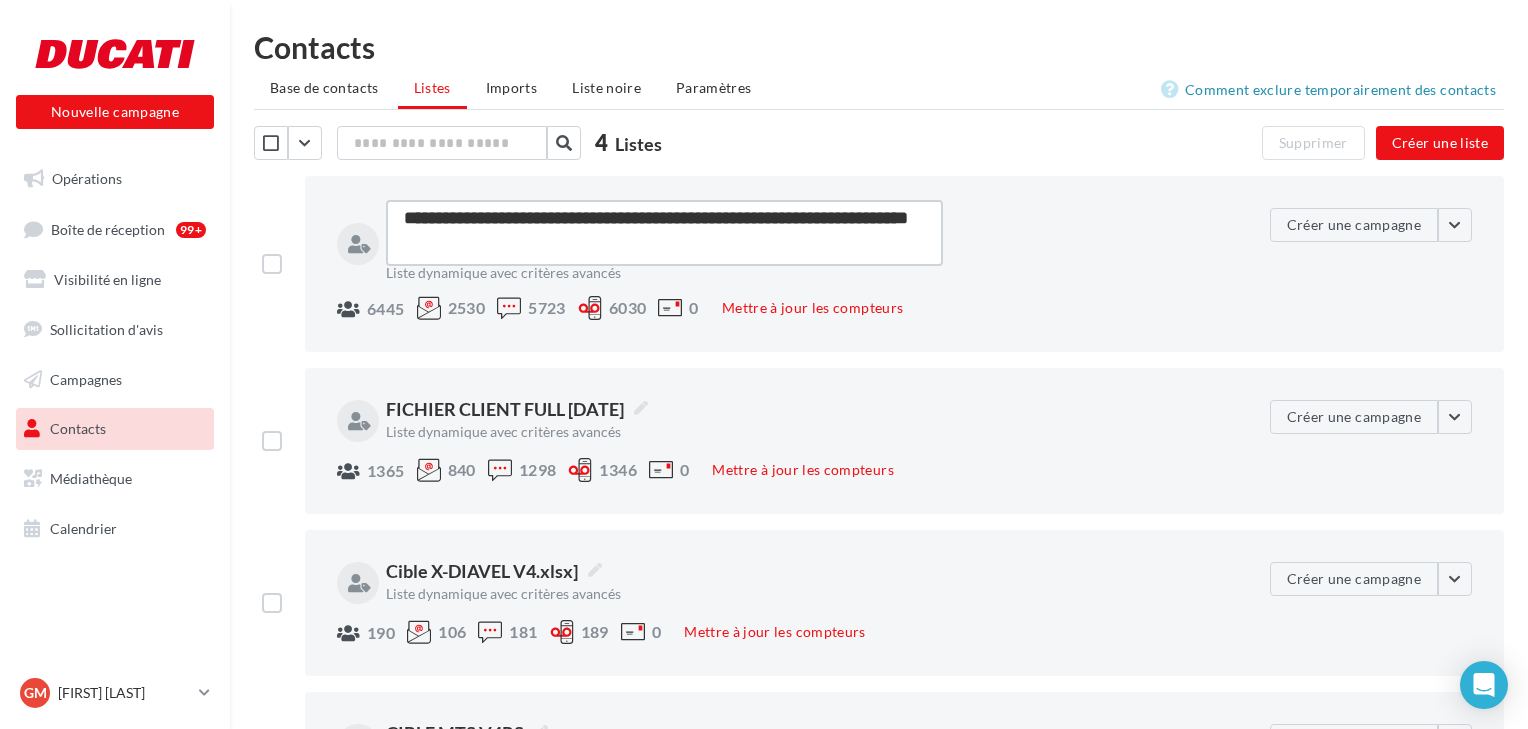 type on "**********" 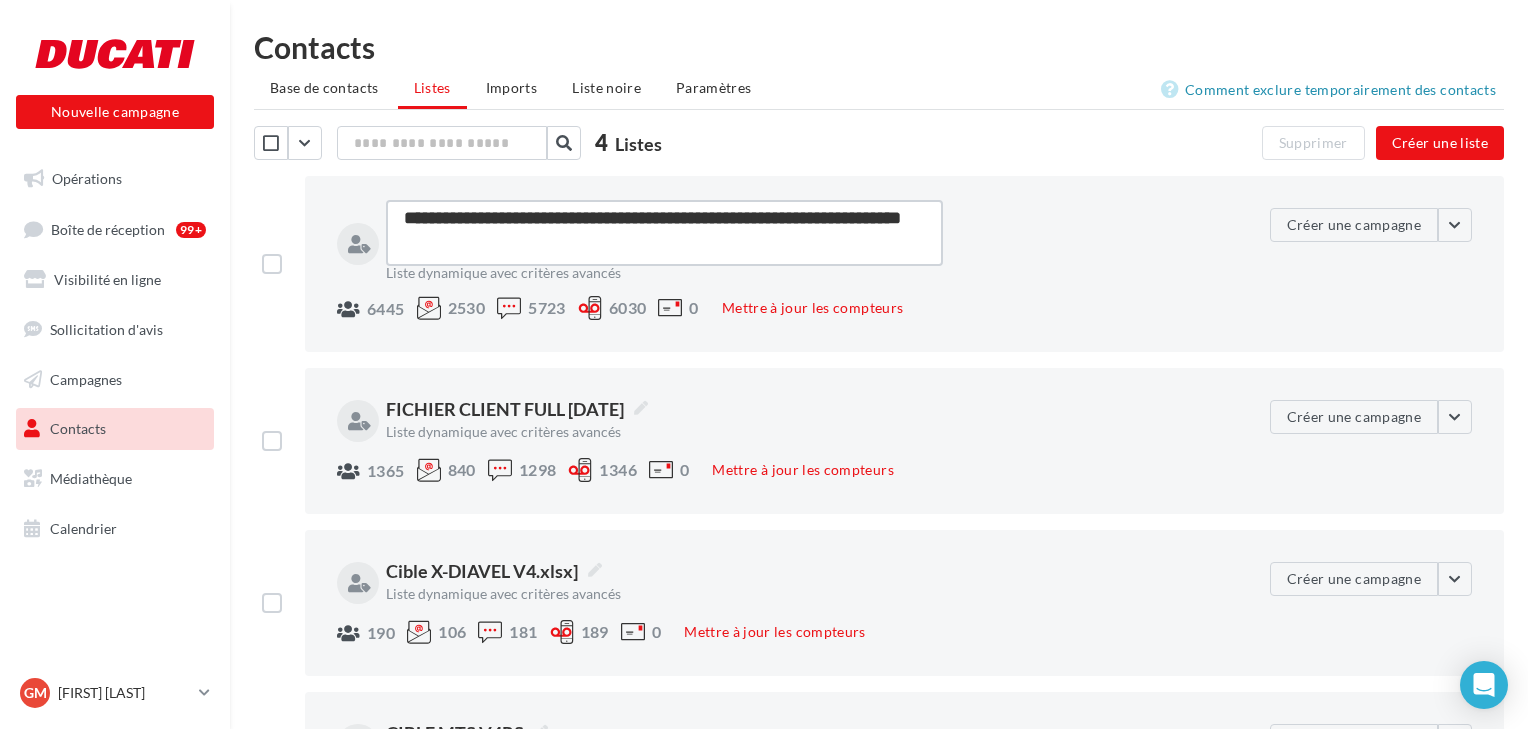 type on "**********" 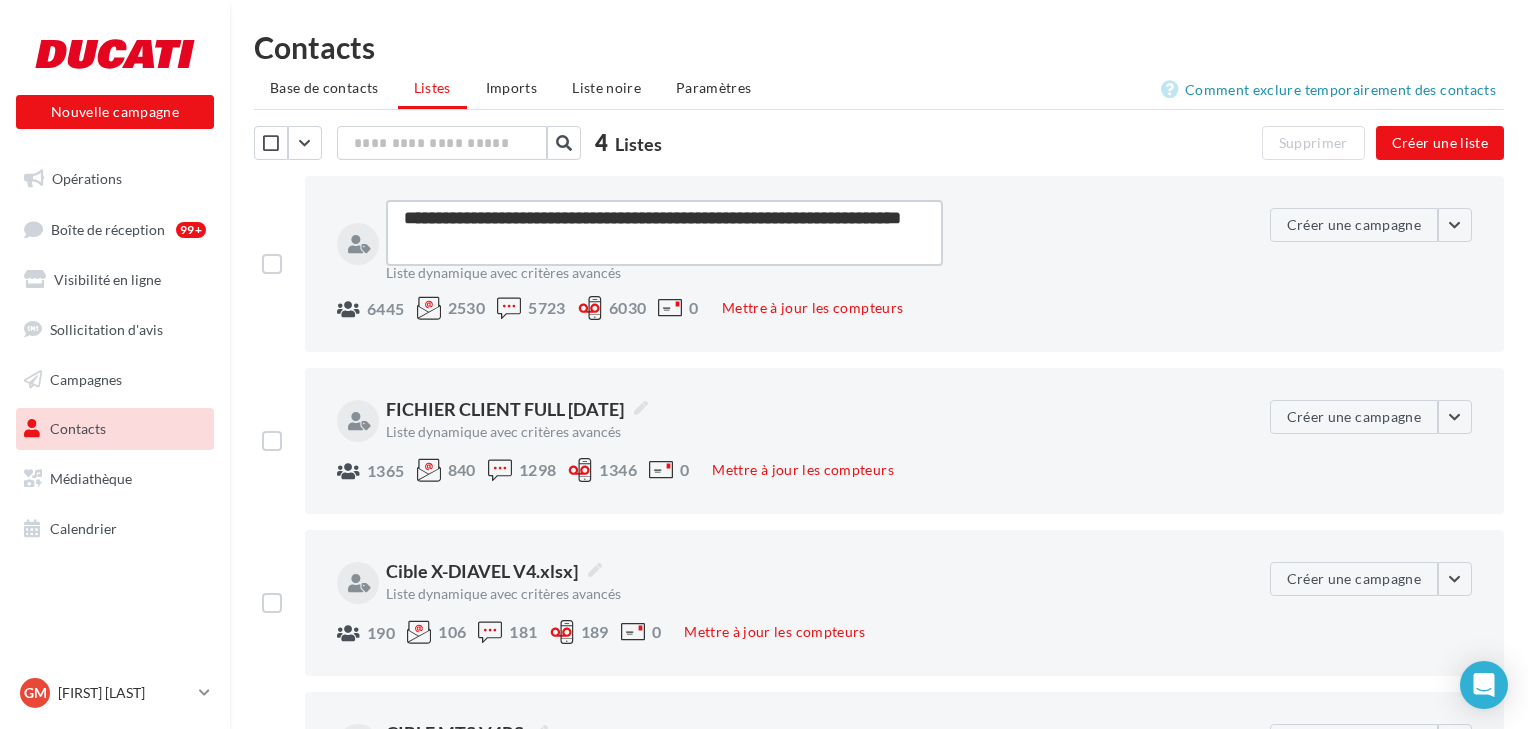 type on "**********" 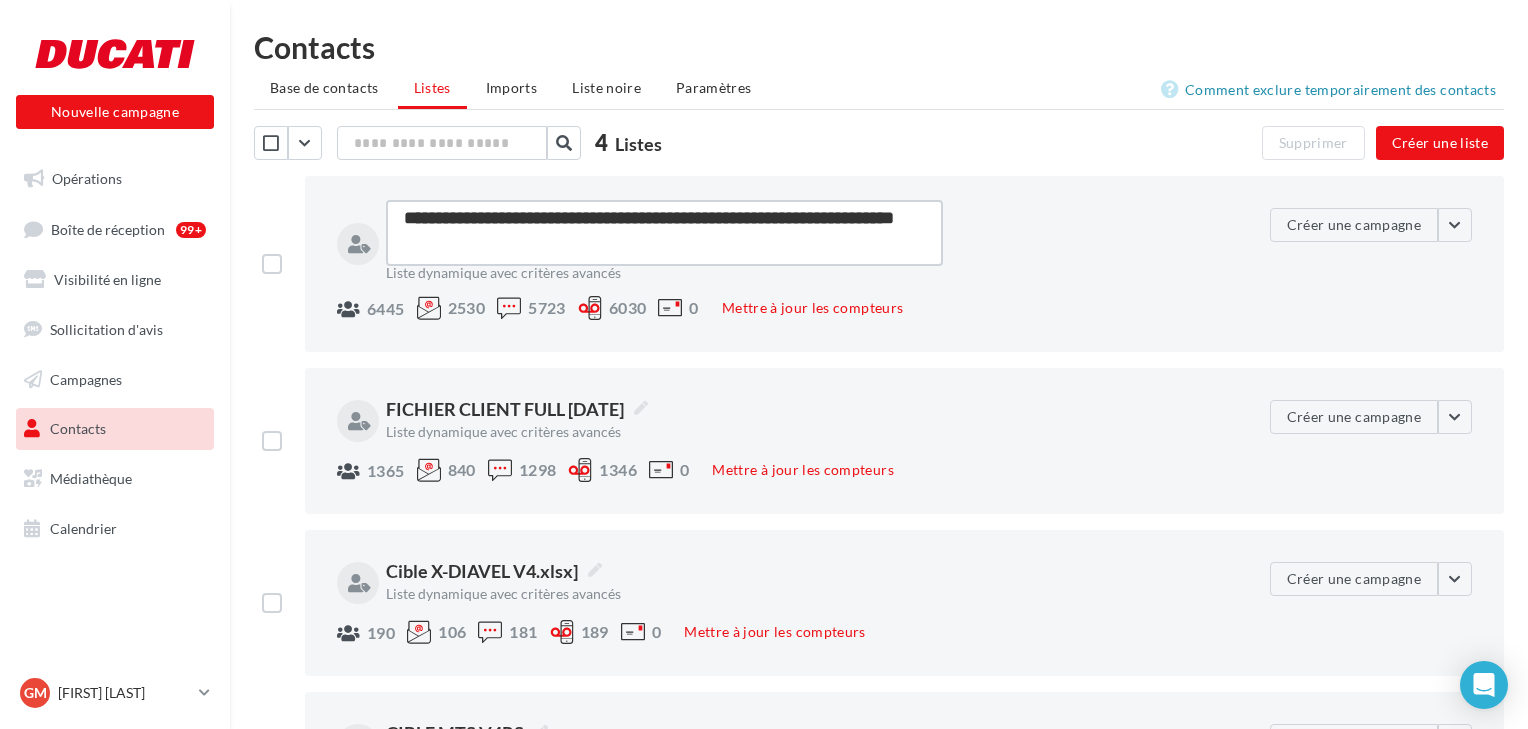 type on "**********" 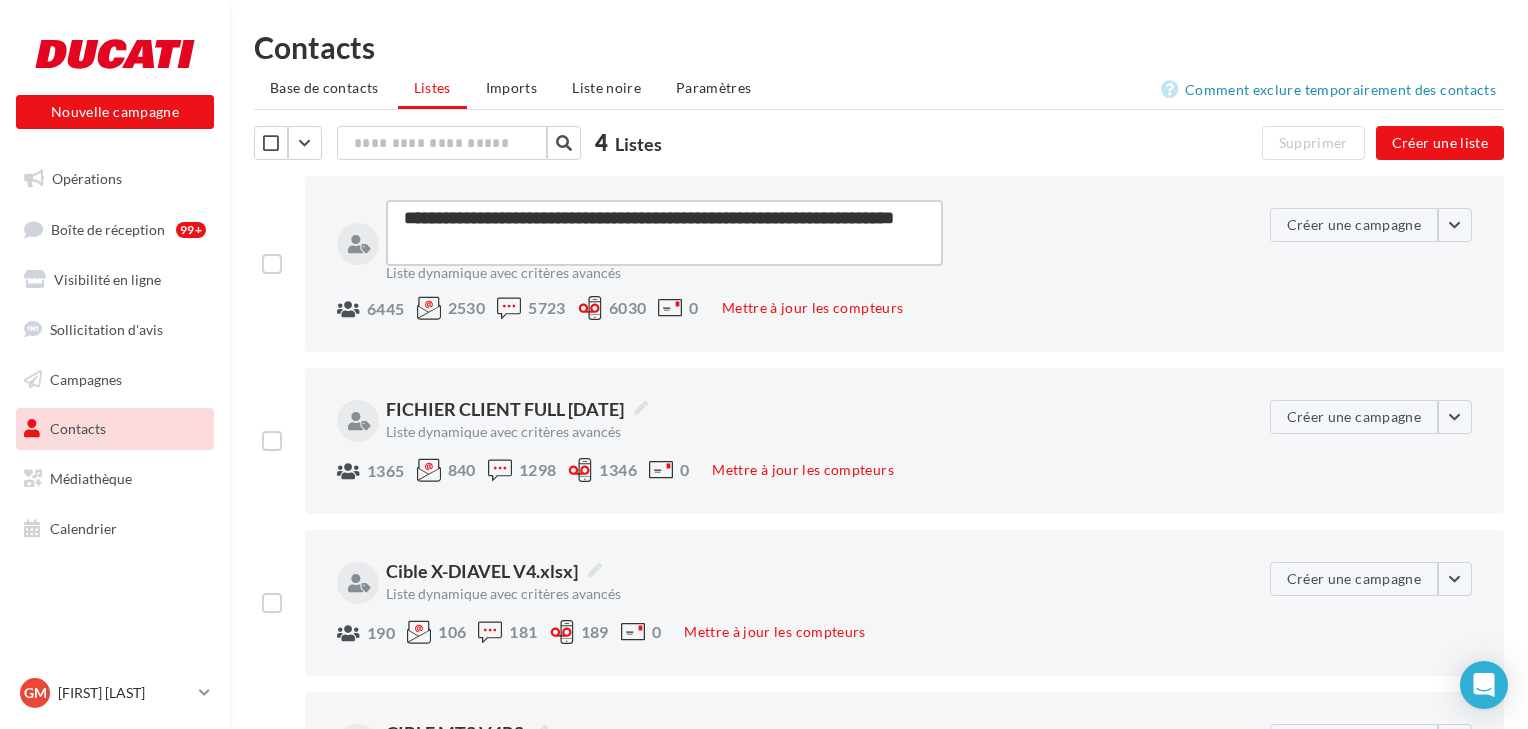 type on "**********" 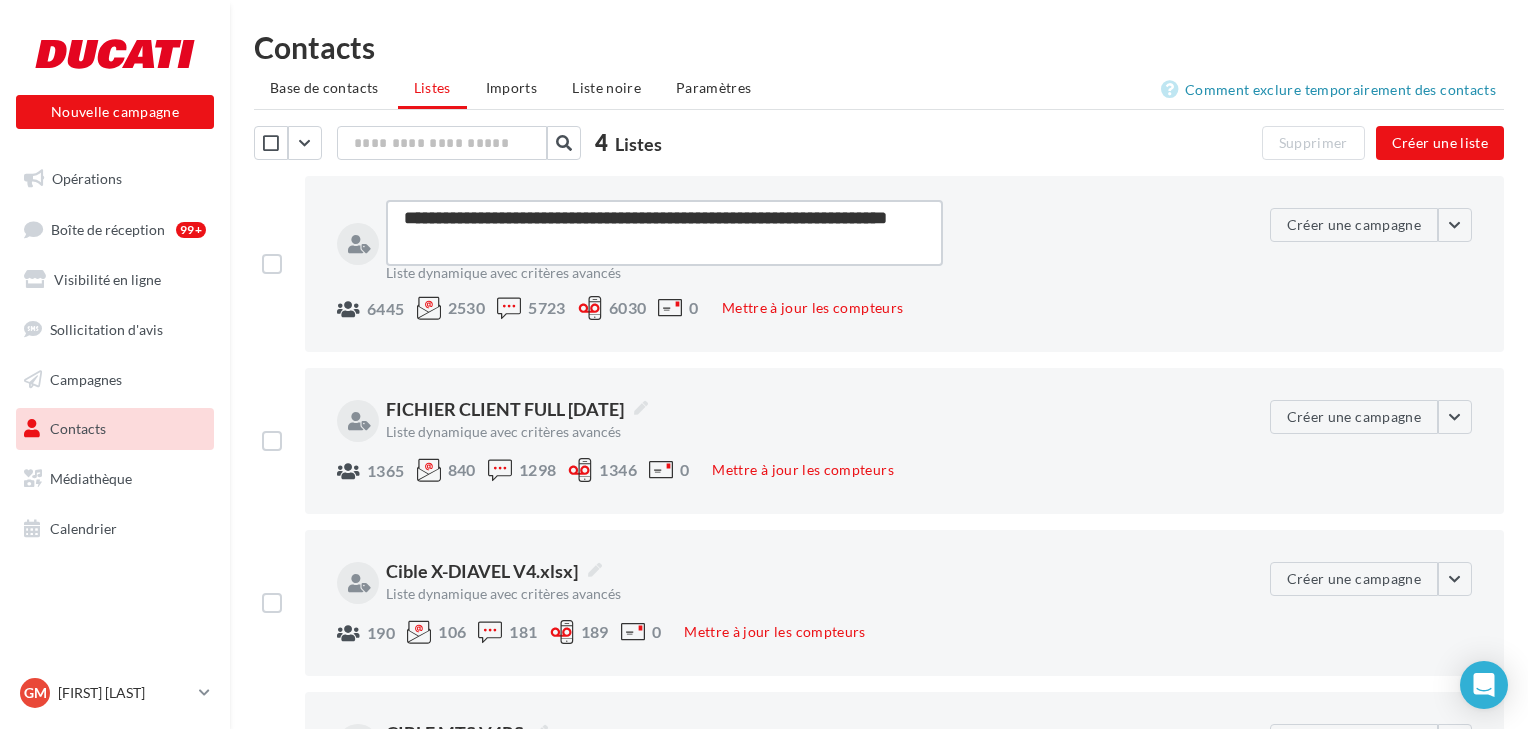 type on "**********" 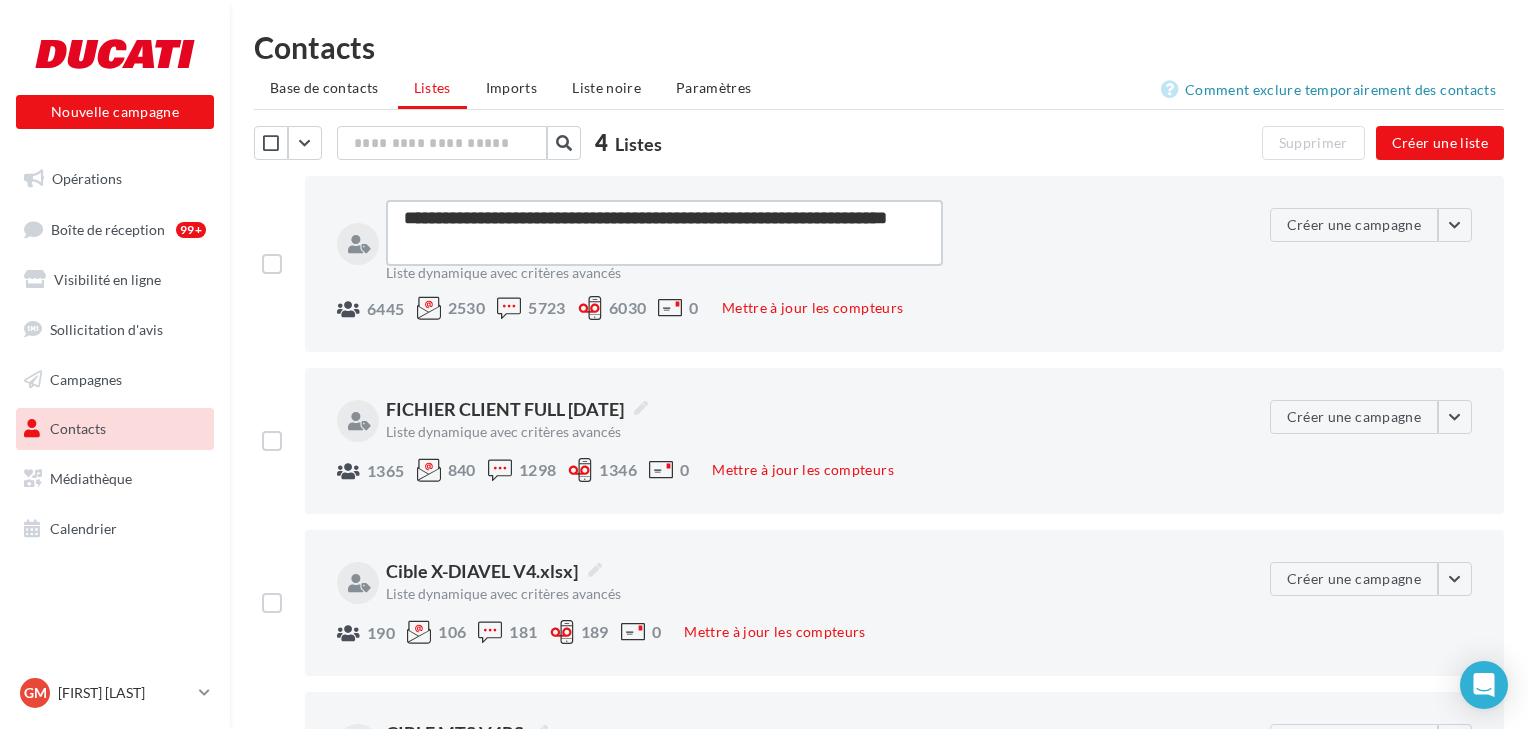 type on "**********" 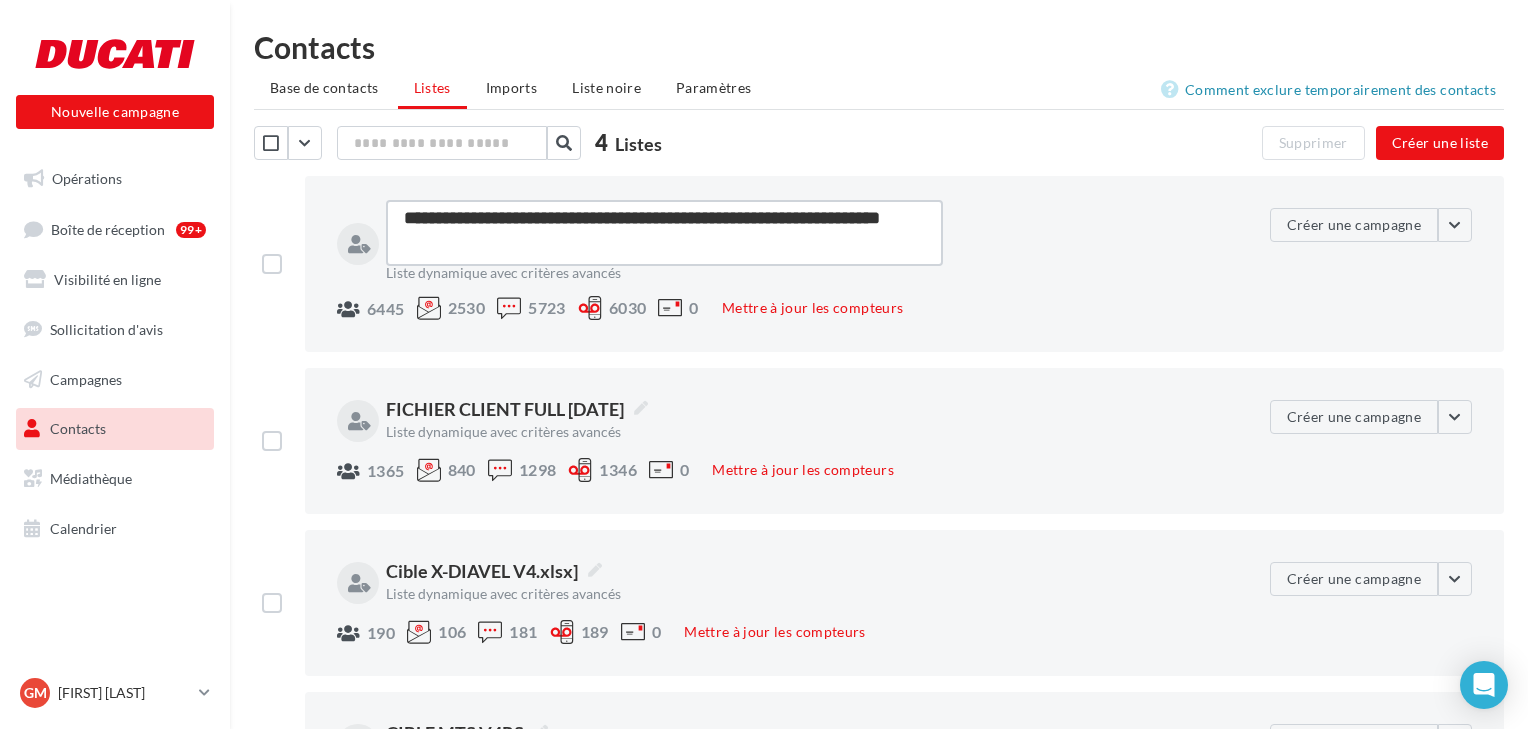 type on "**********" 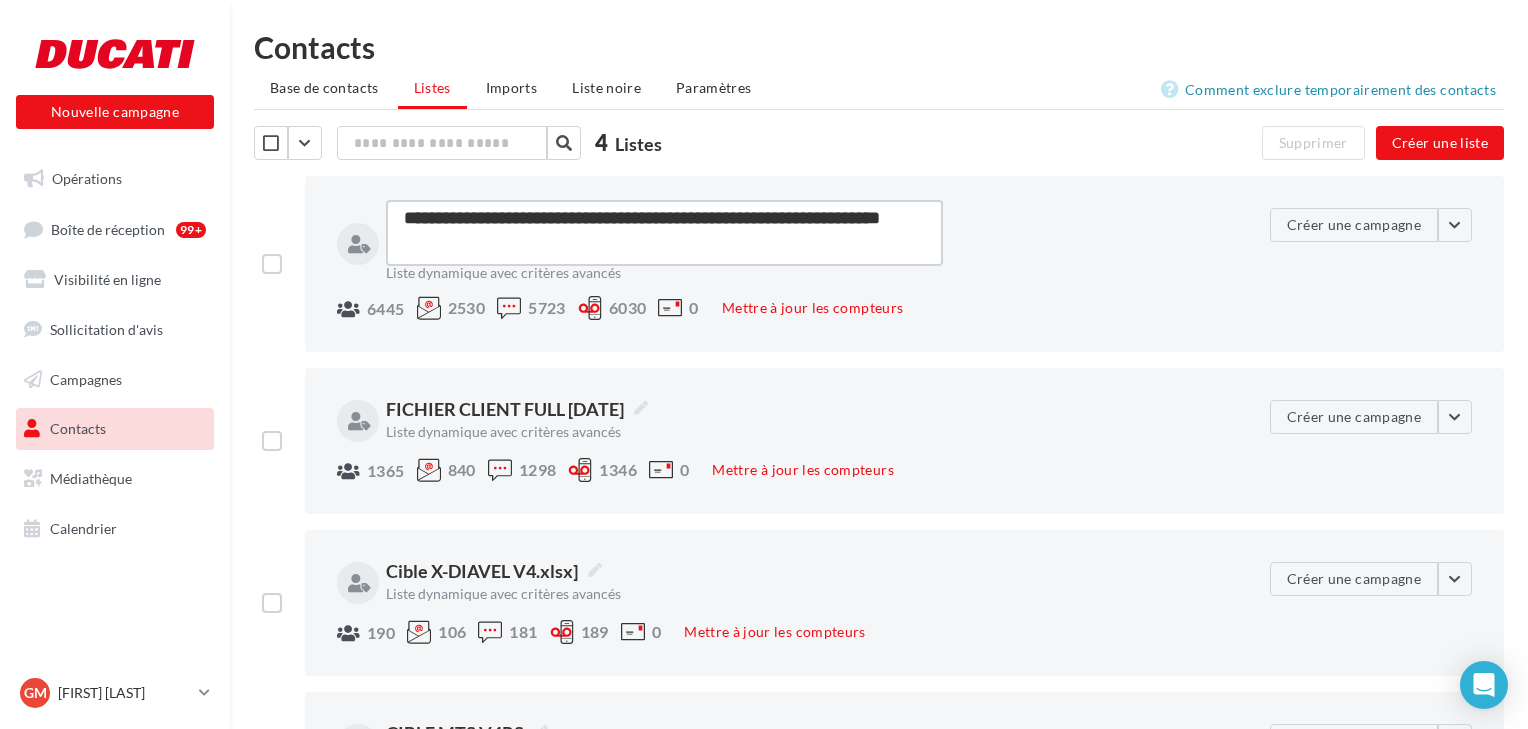 type on "**********" 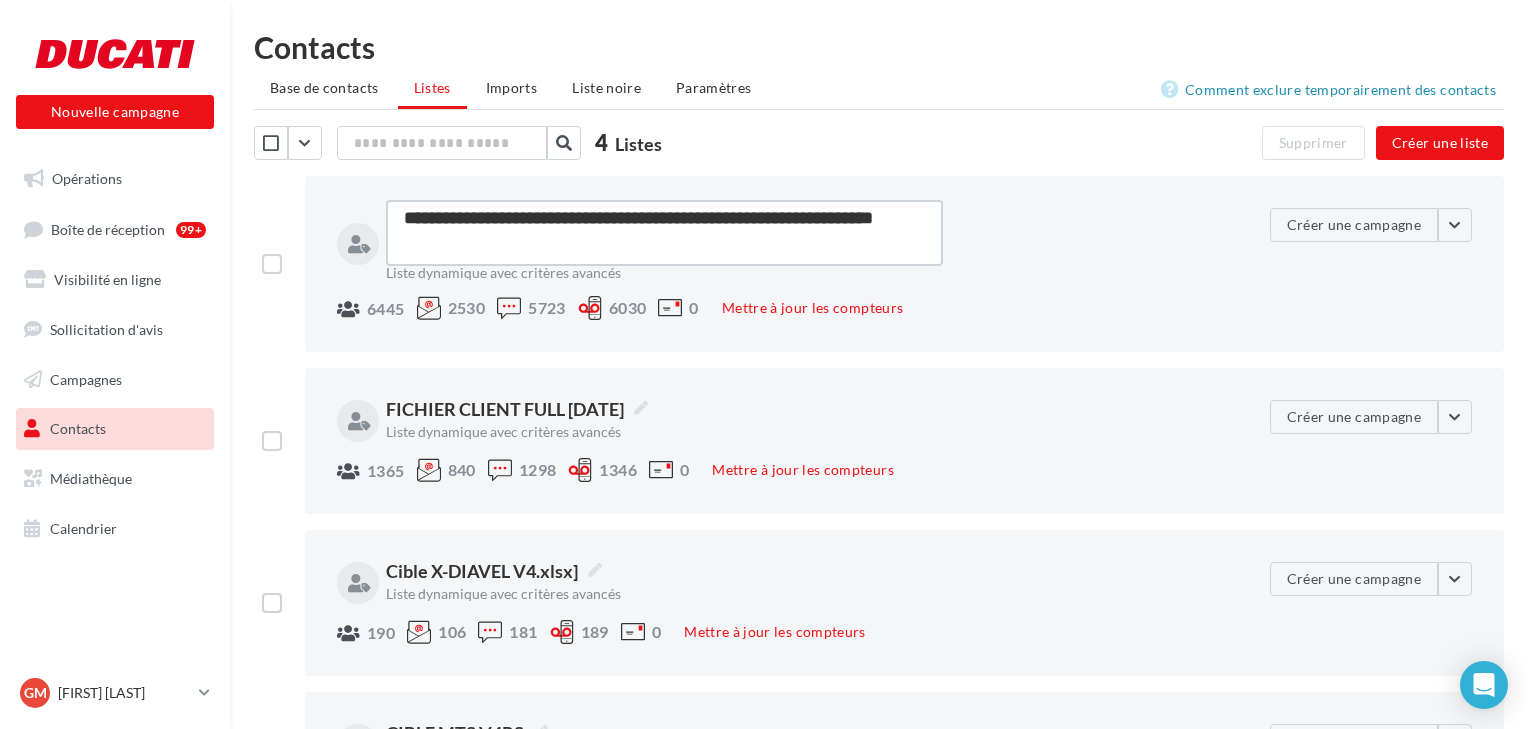 type on "**********" 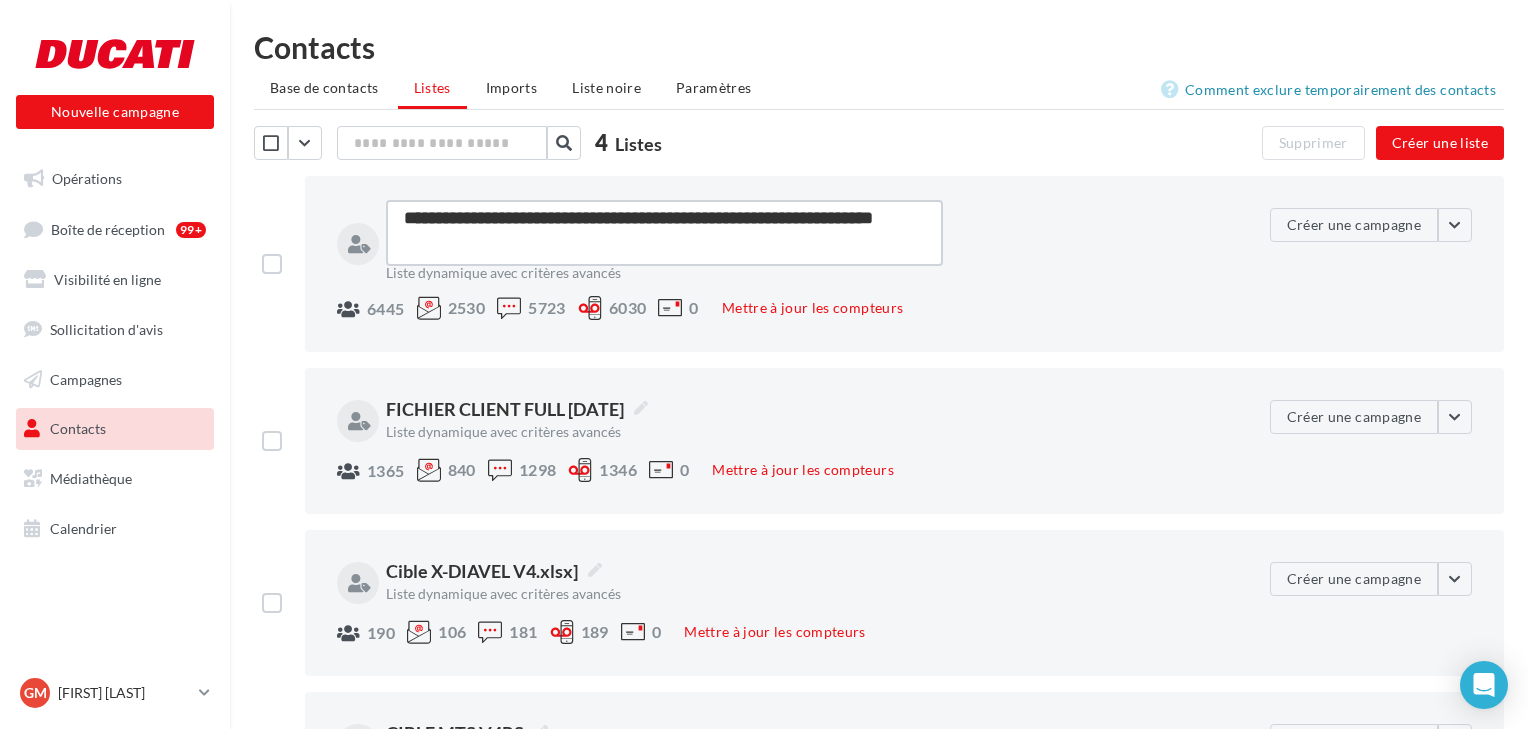type on "**********" 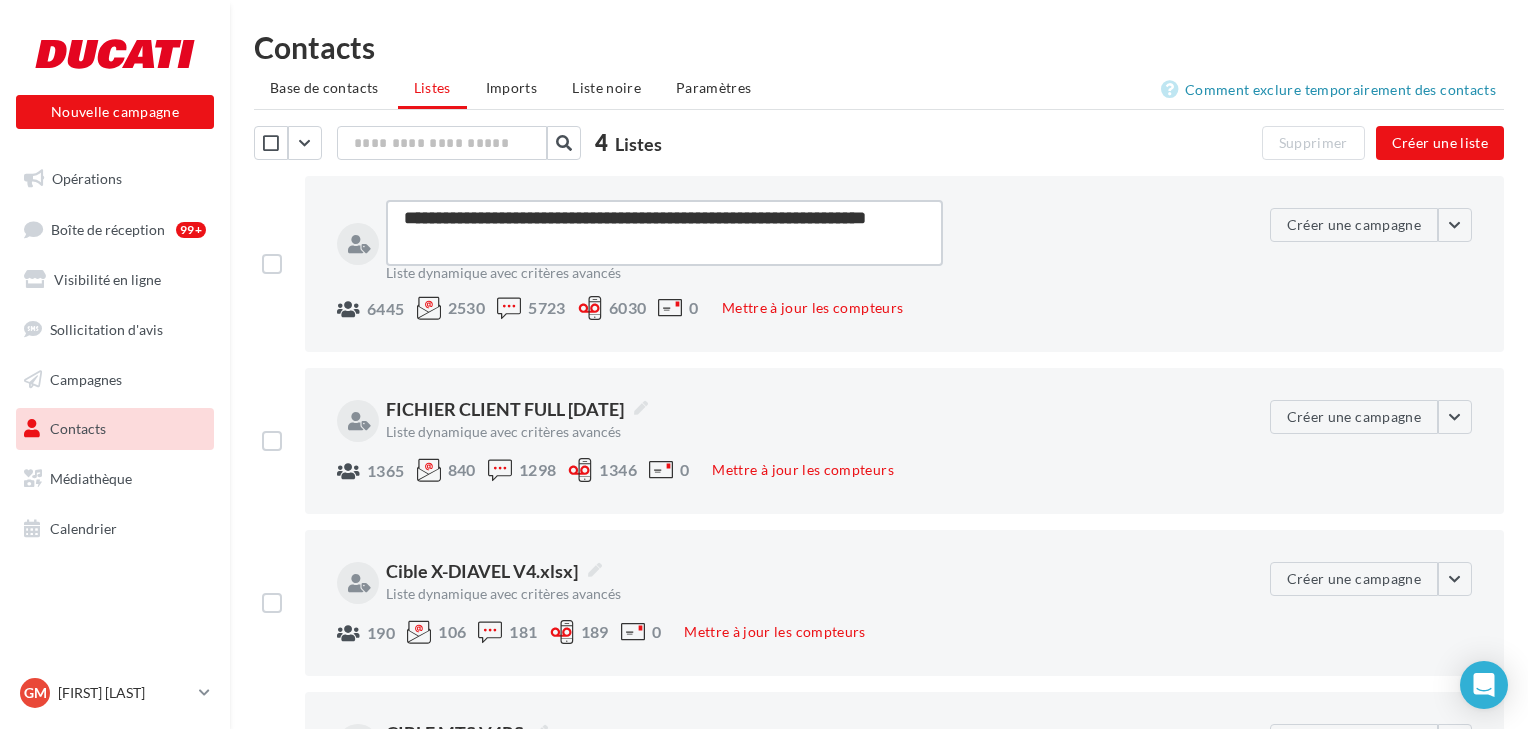 type on "**********" 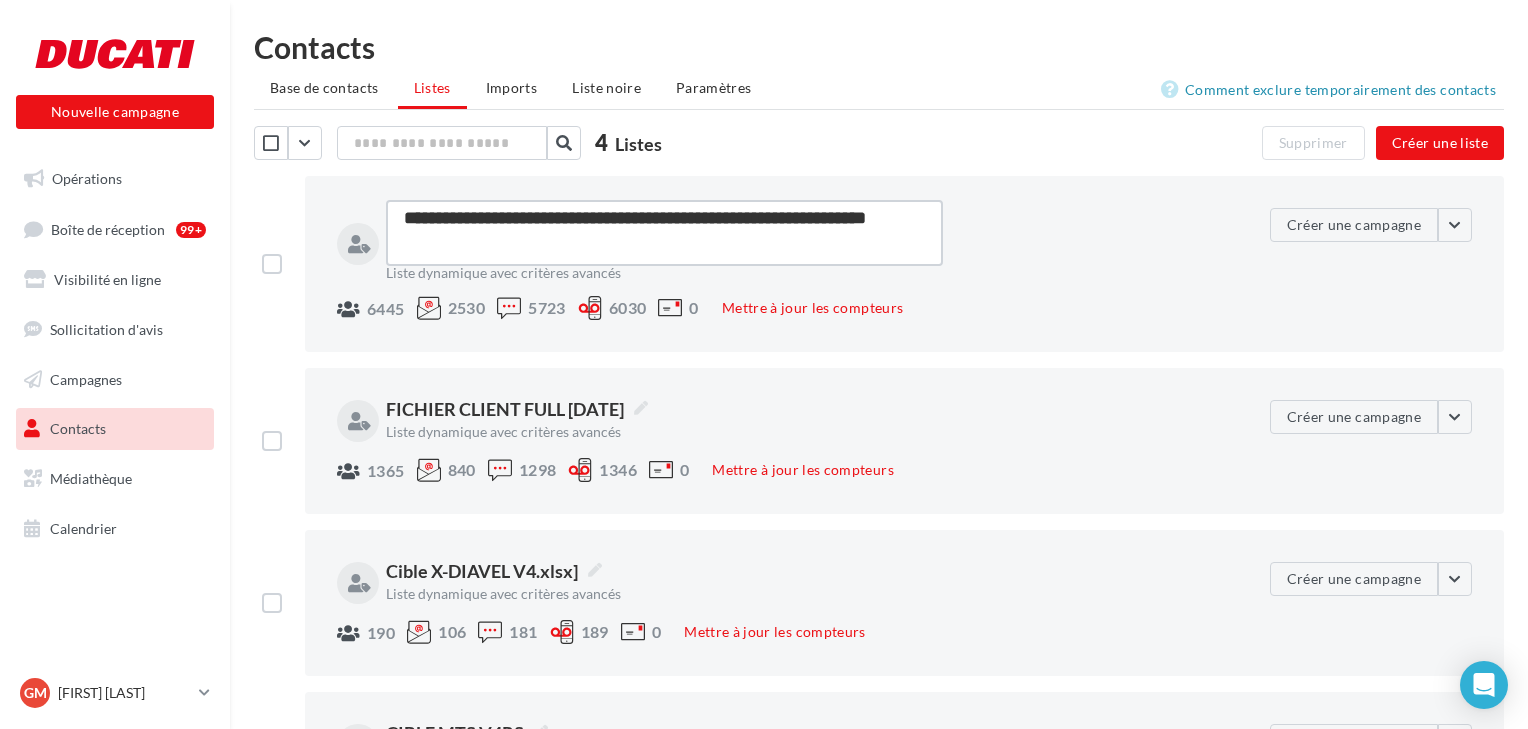 type on "**********" 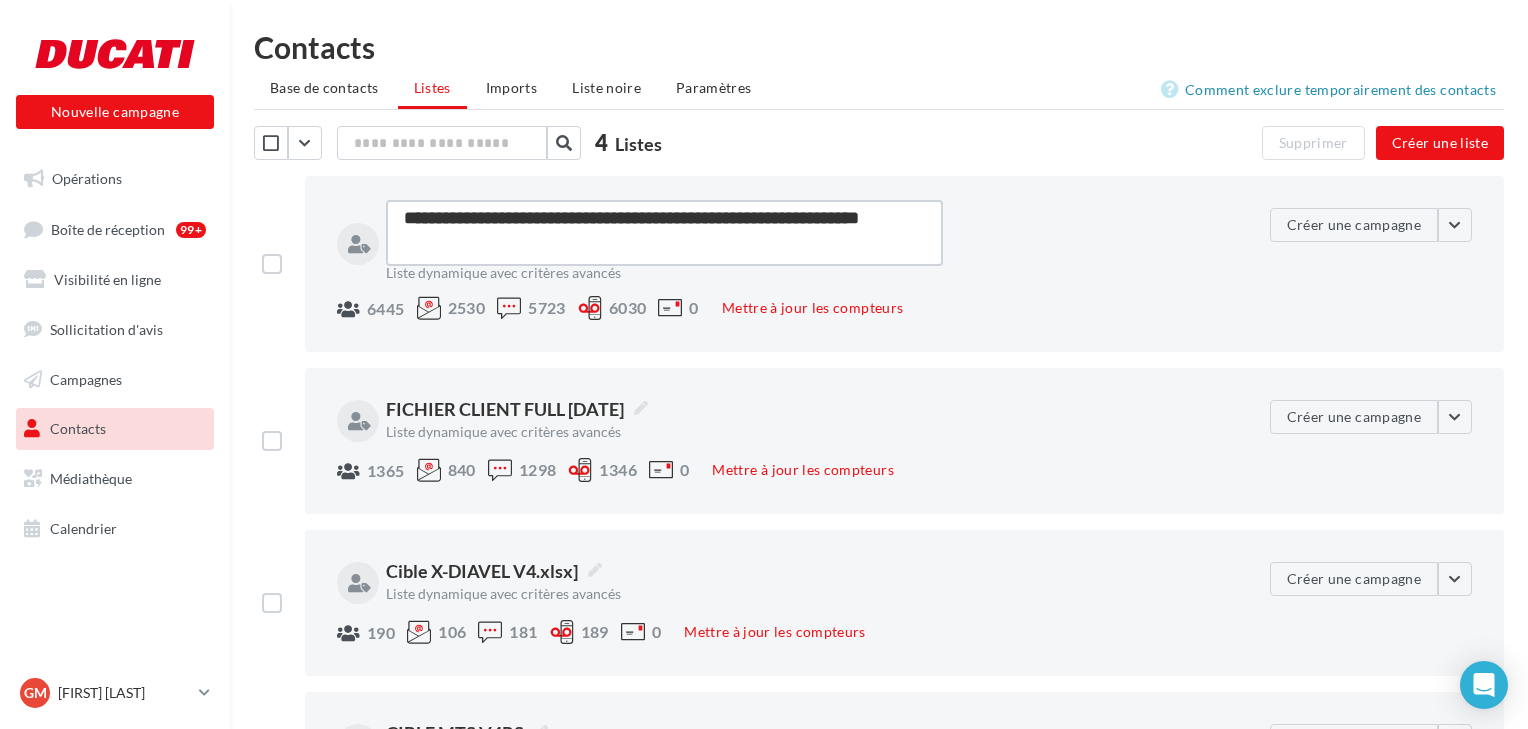 type on "**********" 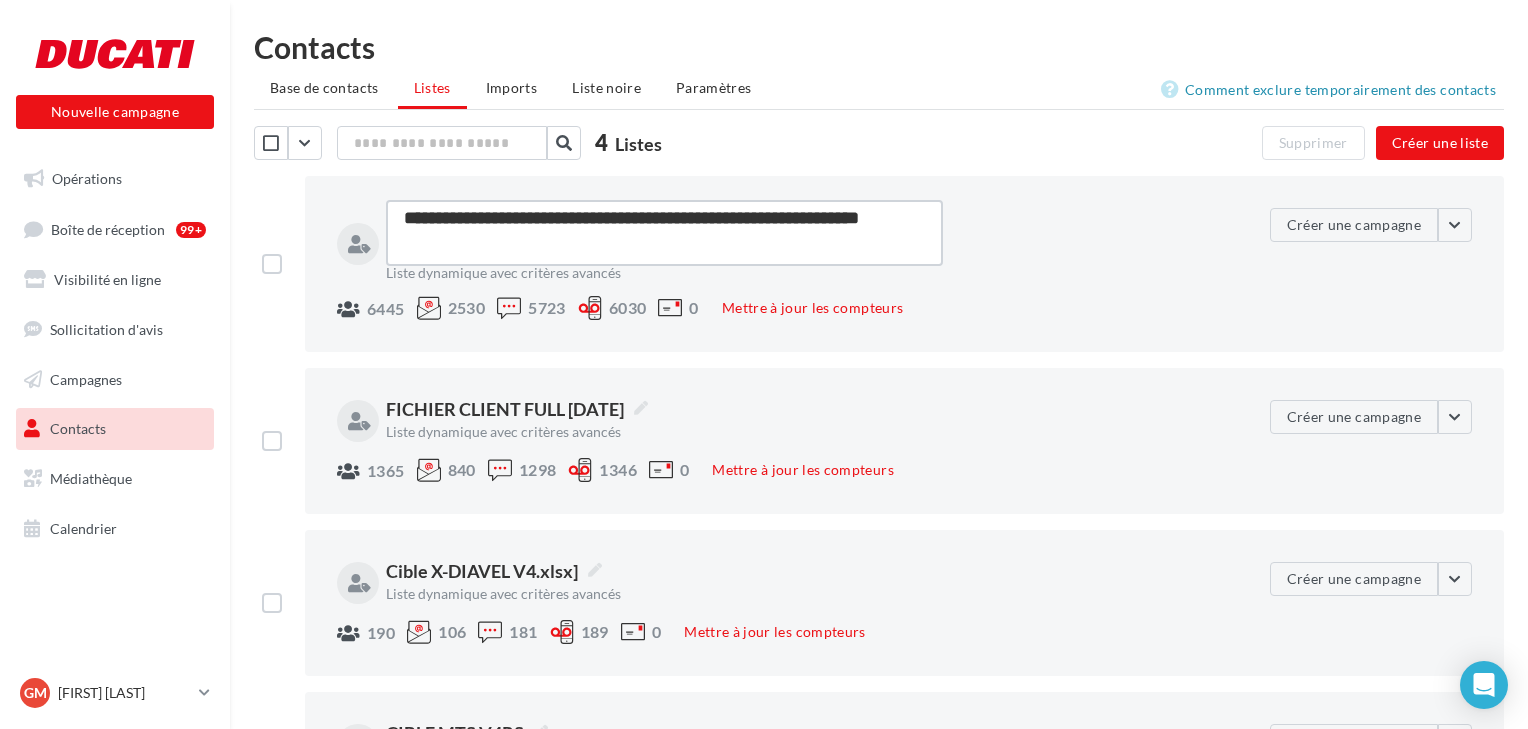 type on "**********" 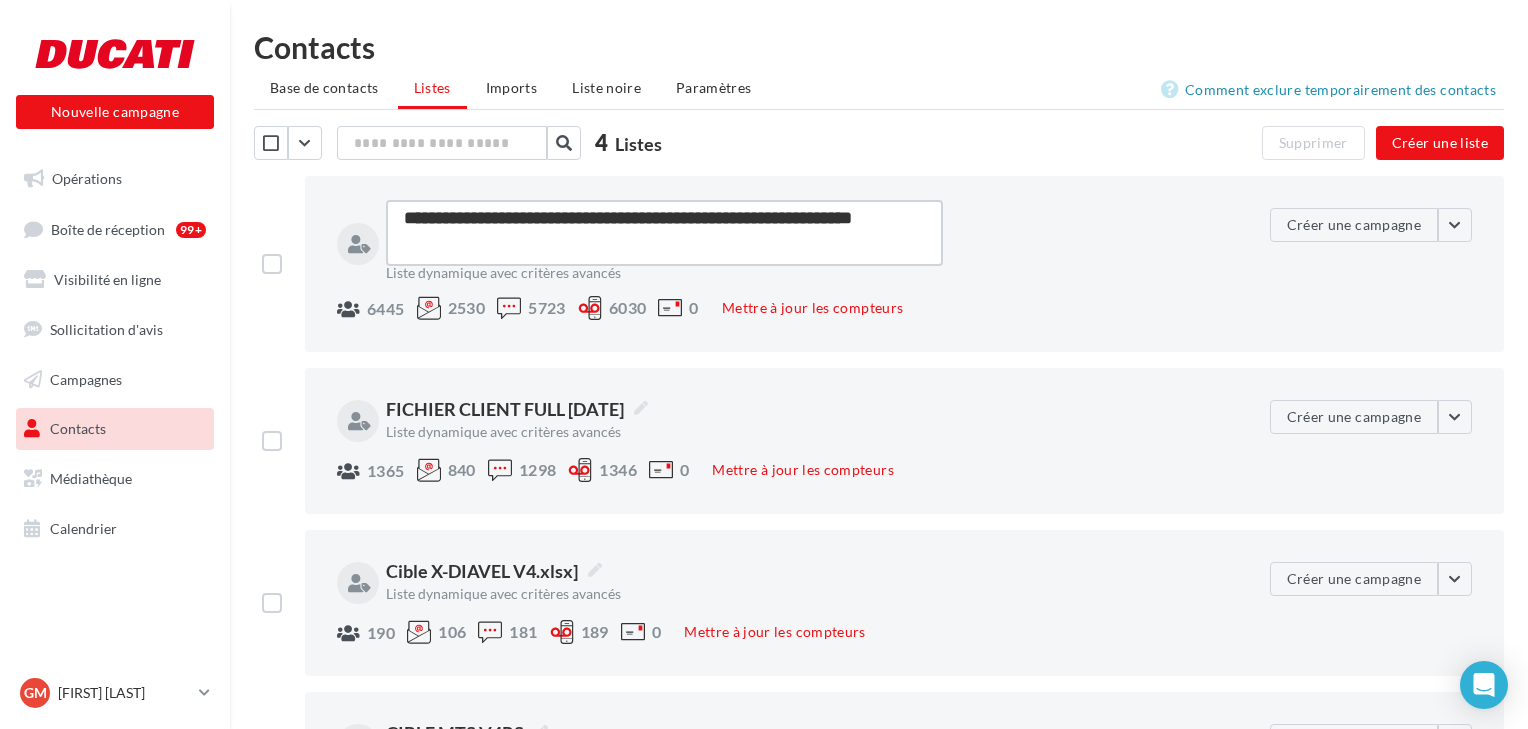 type on "**********" 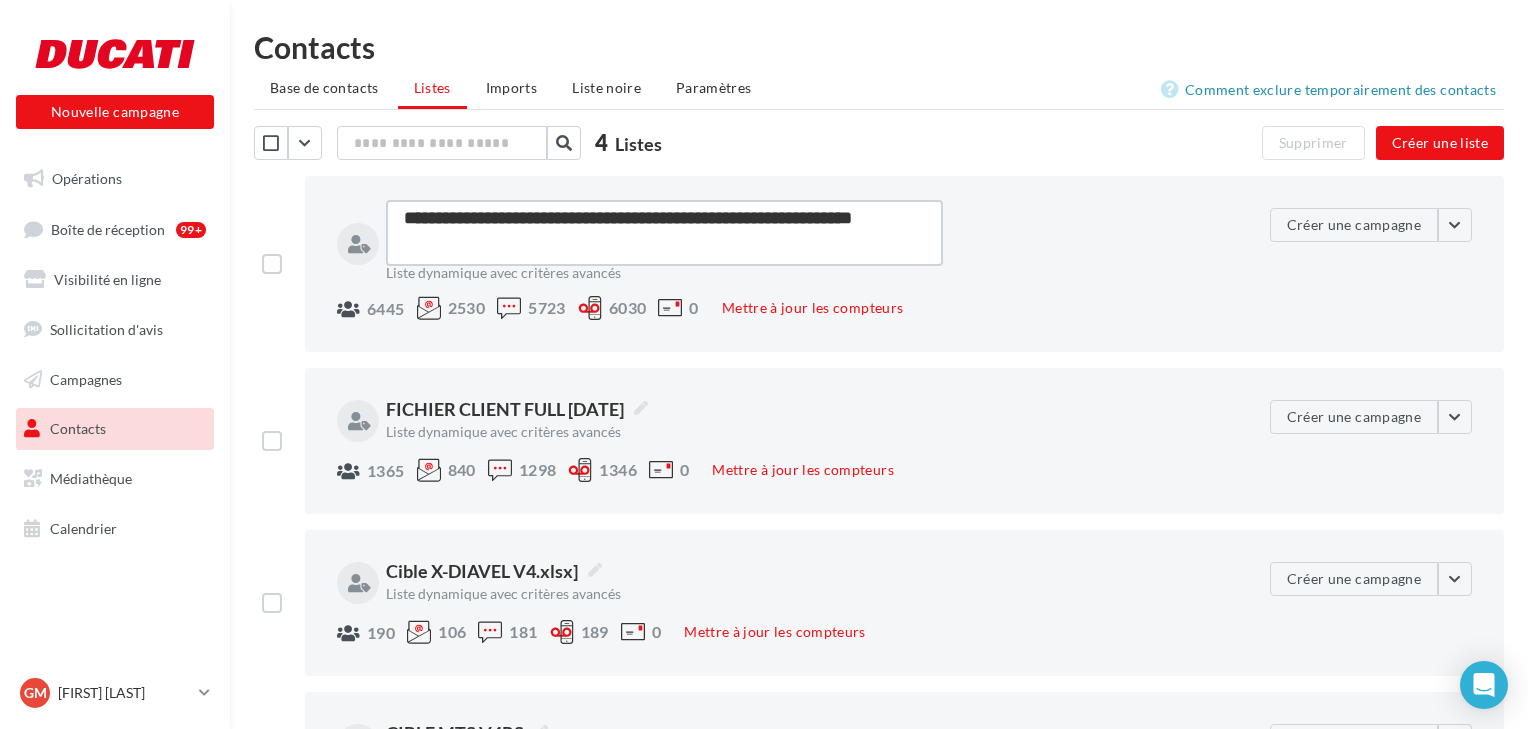 type on "**********" 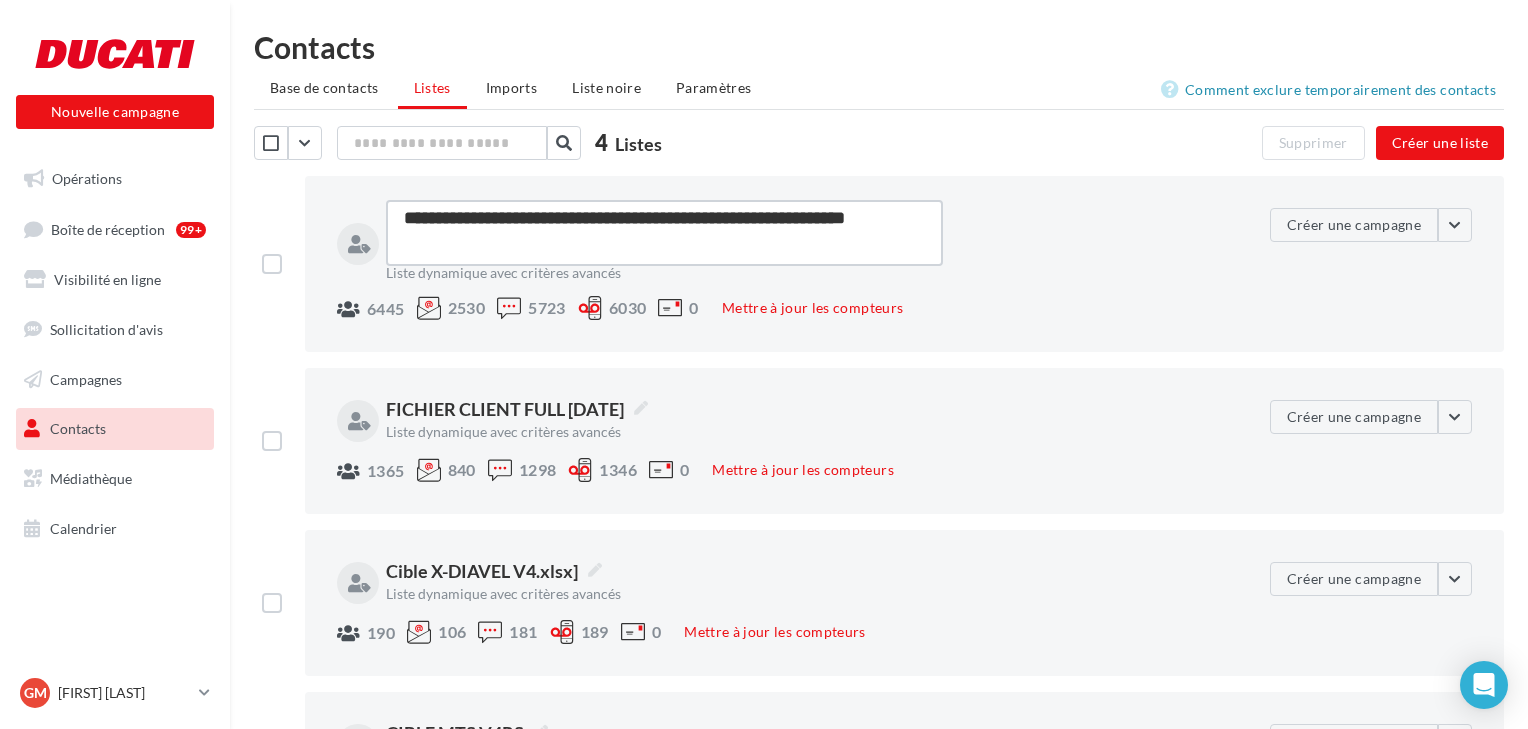 type on "**********" 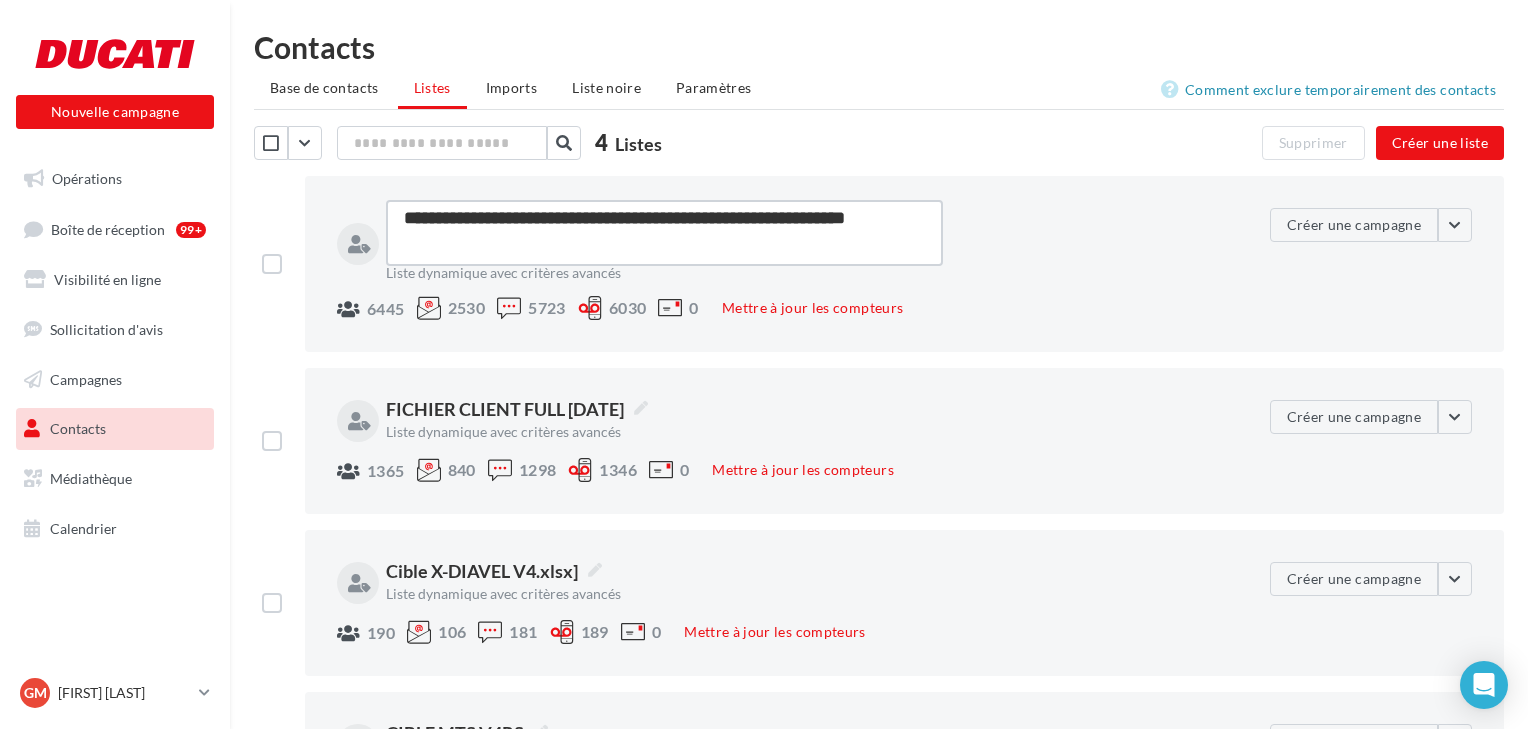 type on "**********" 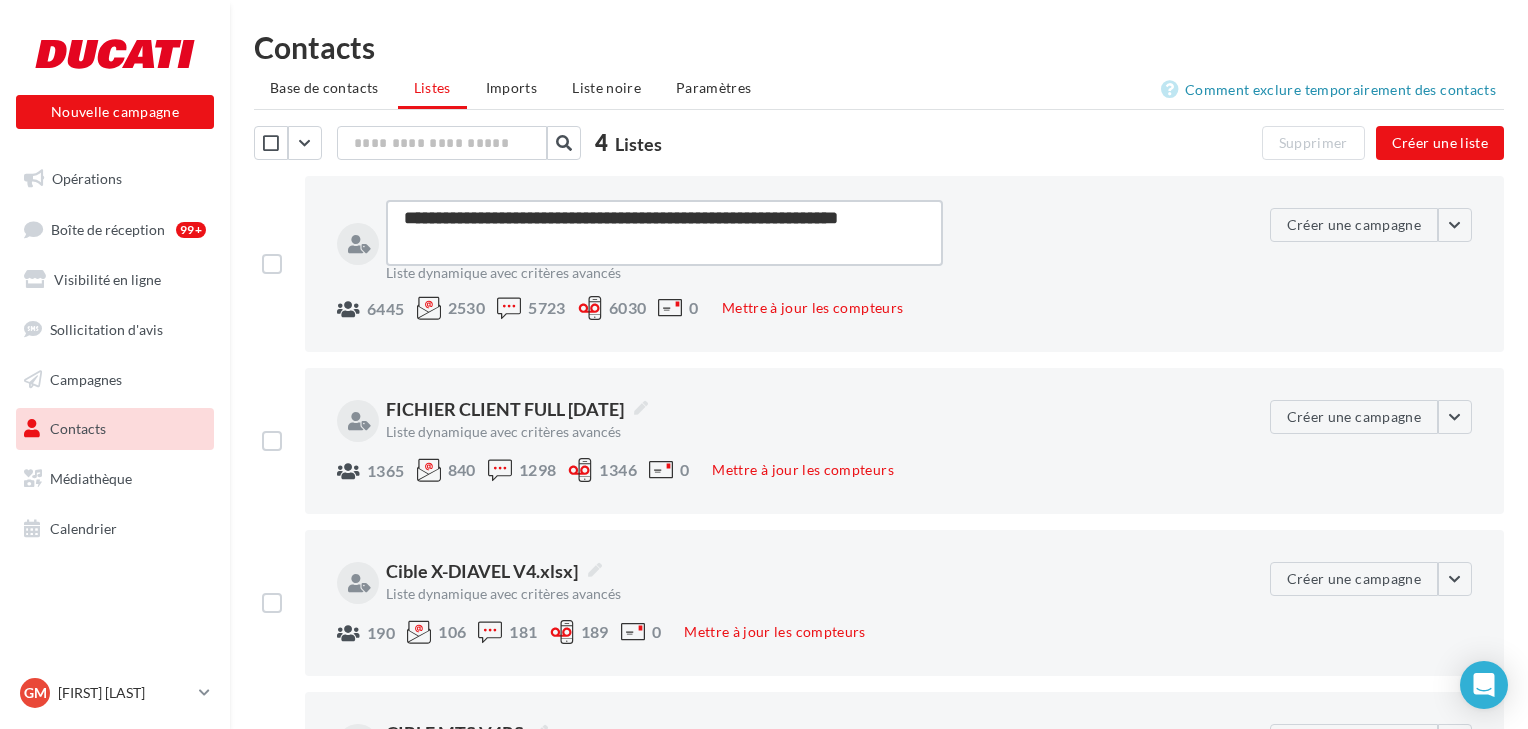 type on "**********" 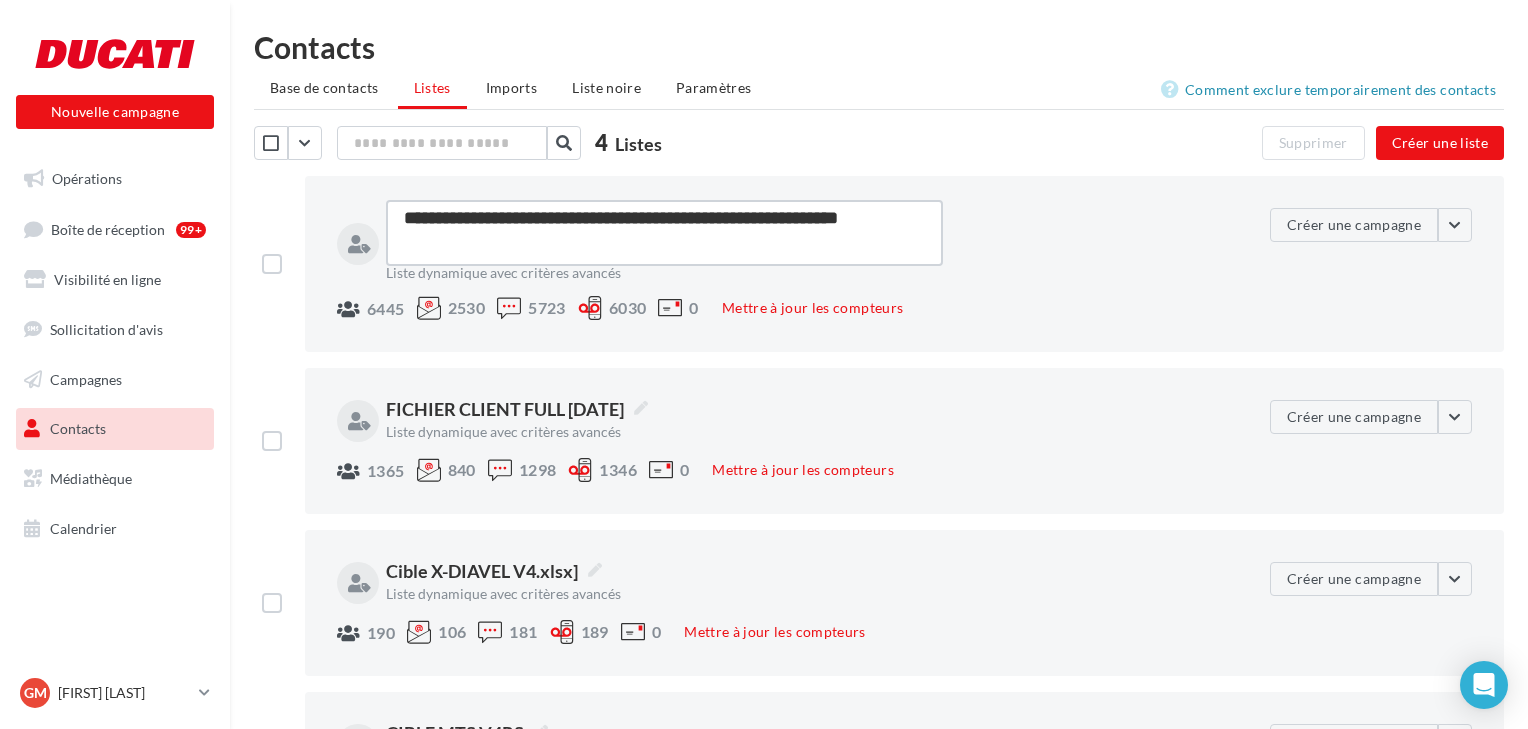 type on "**********" 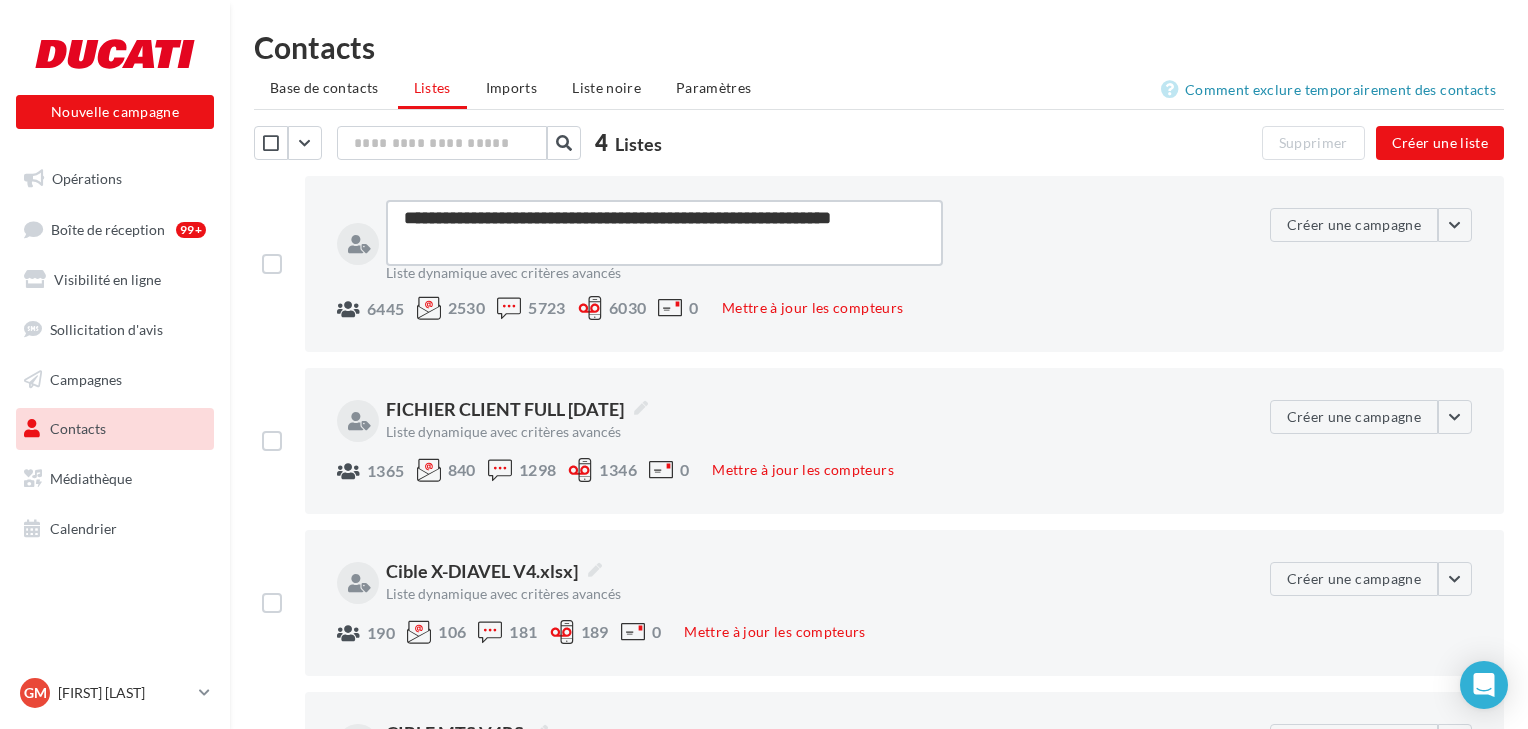 type on "**********" 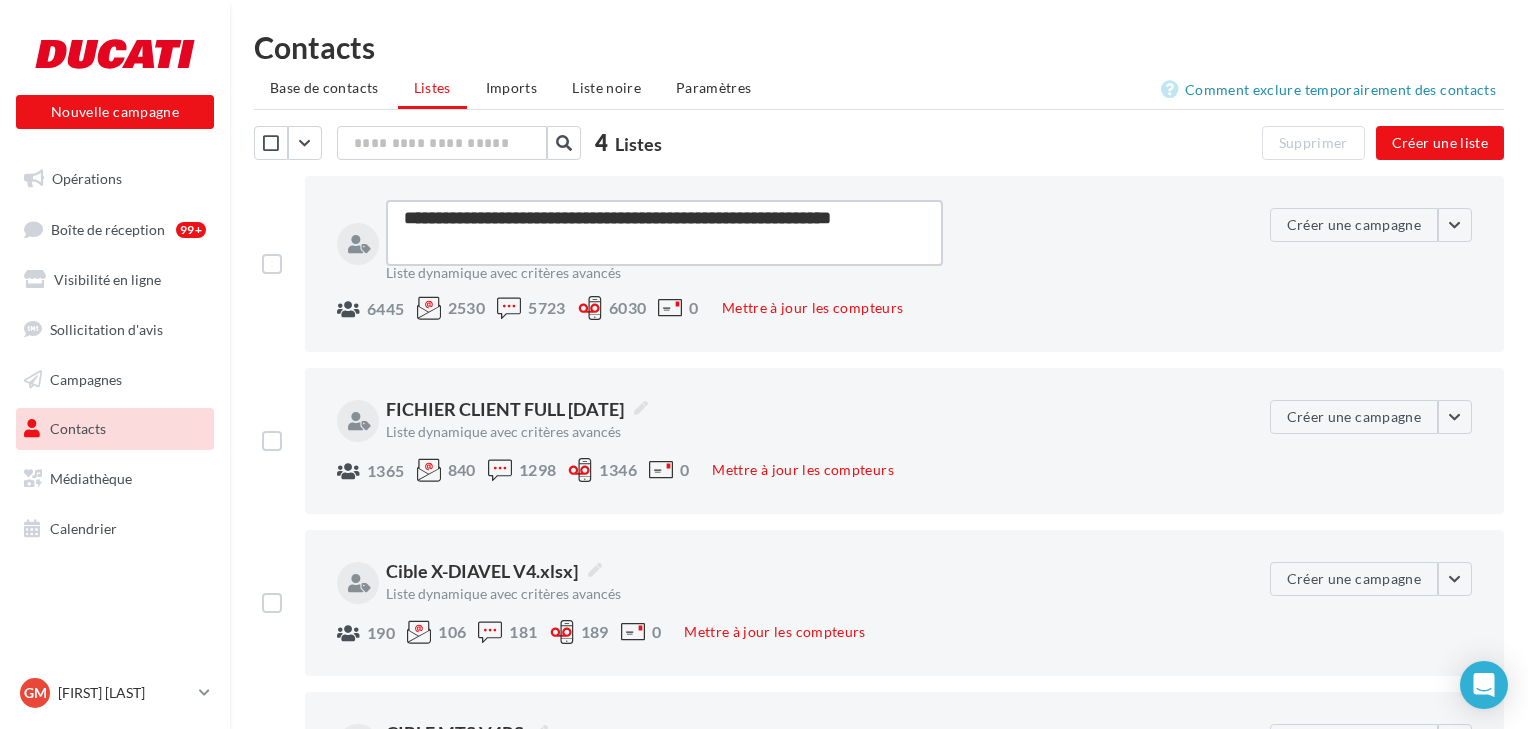 type on "**********" 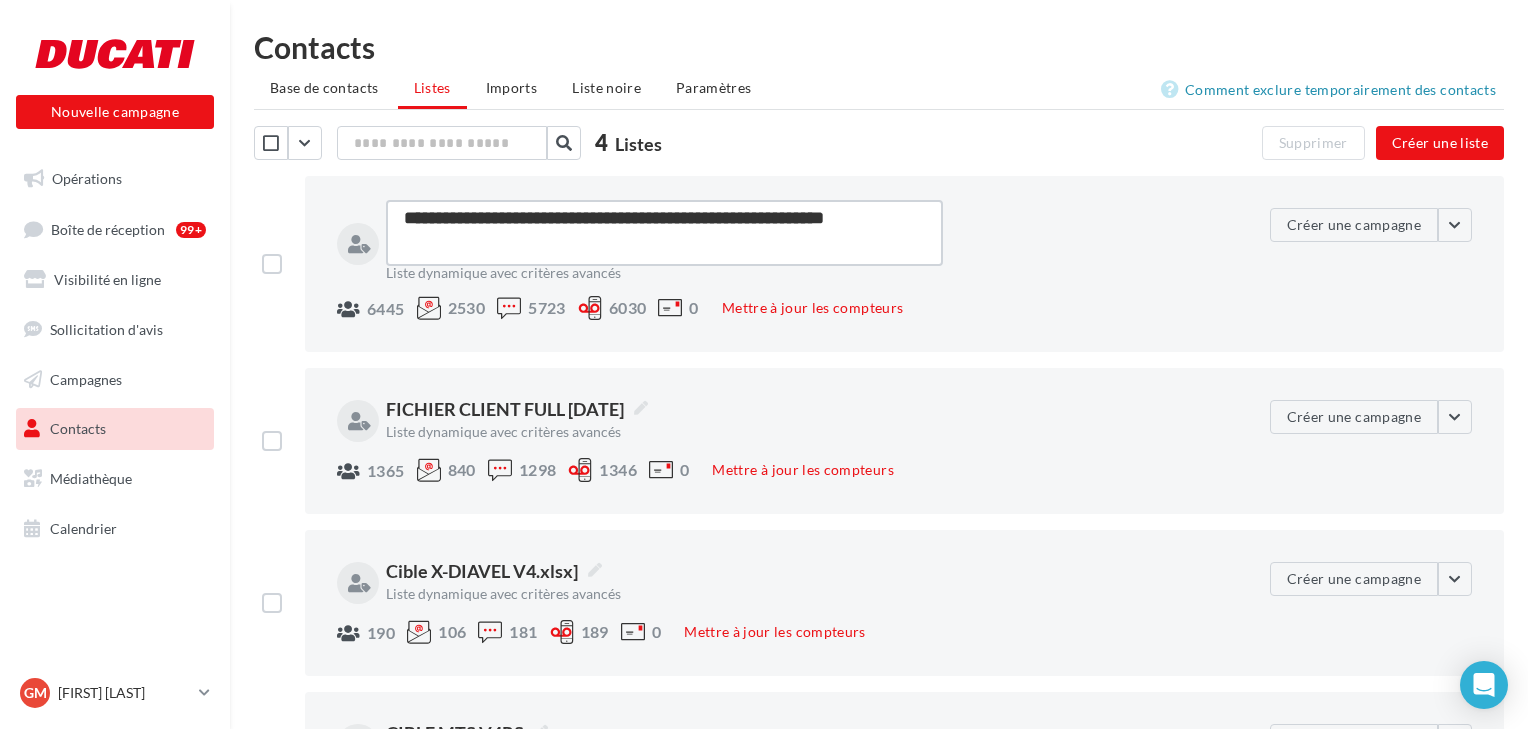 type on "**********" 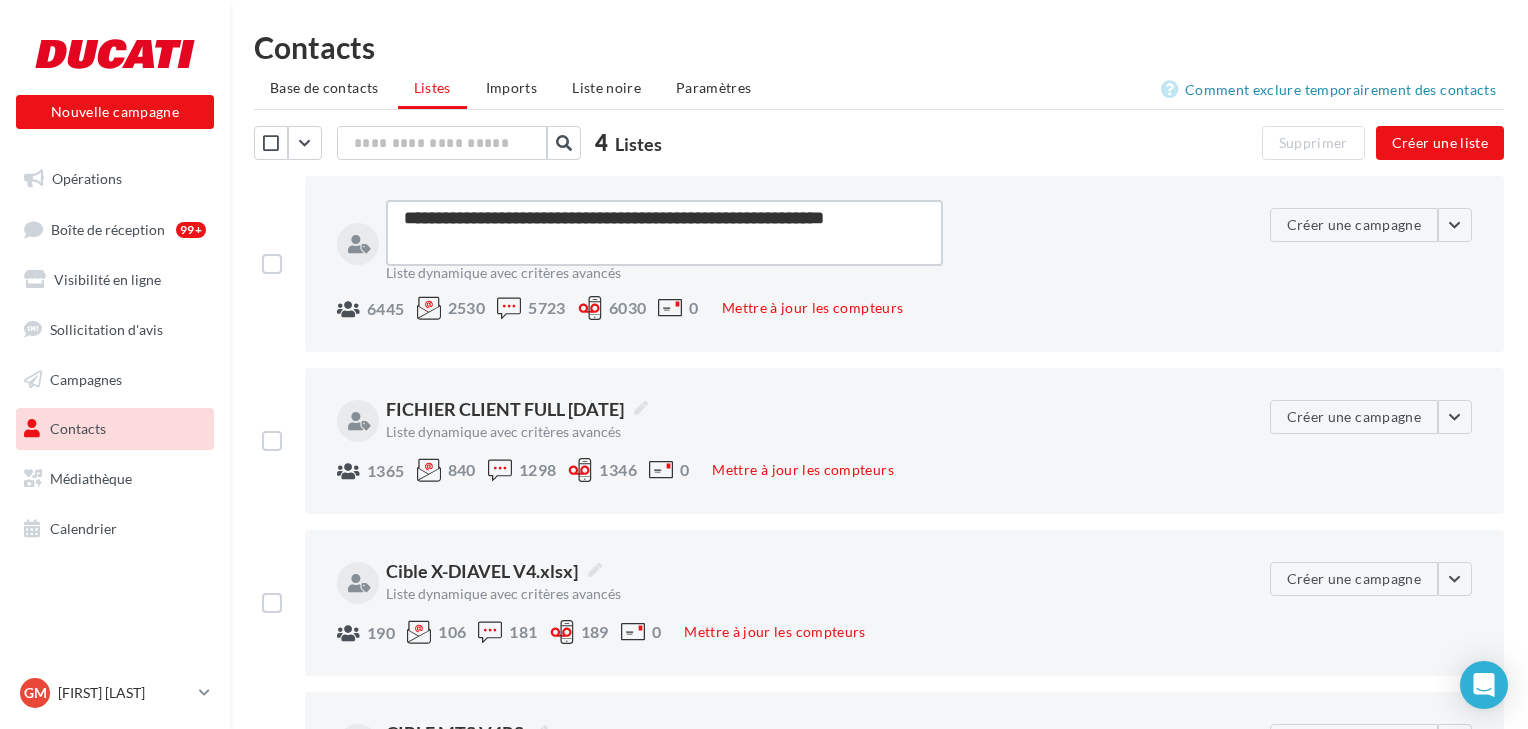 type on "**********" 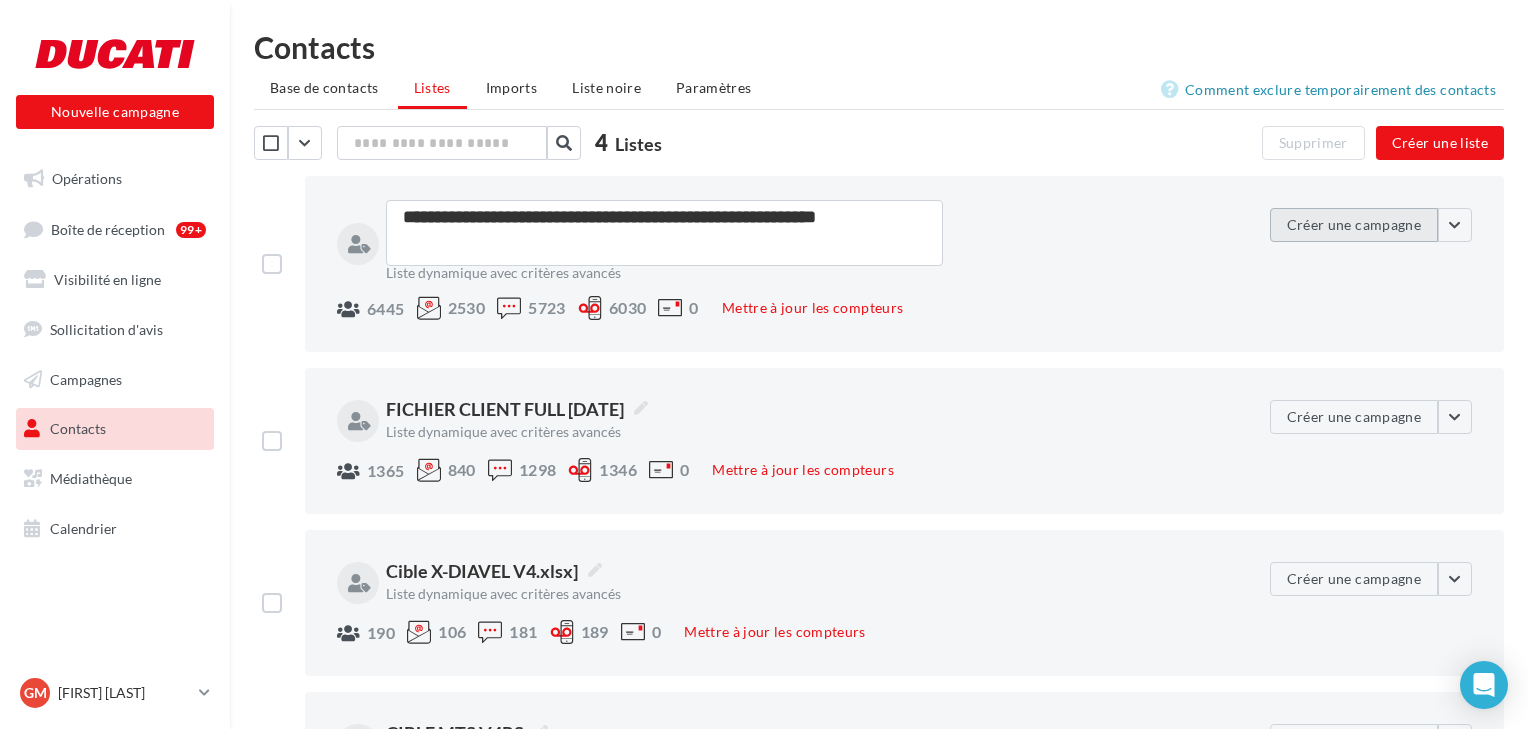 click on "Créer une campagne" at bounding box center [1354, 225] 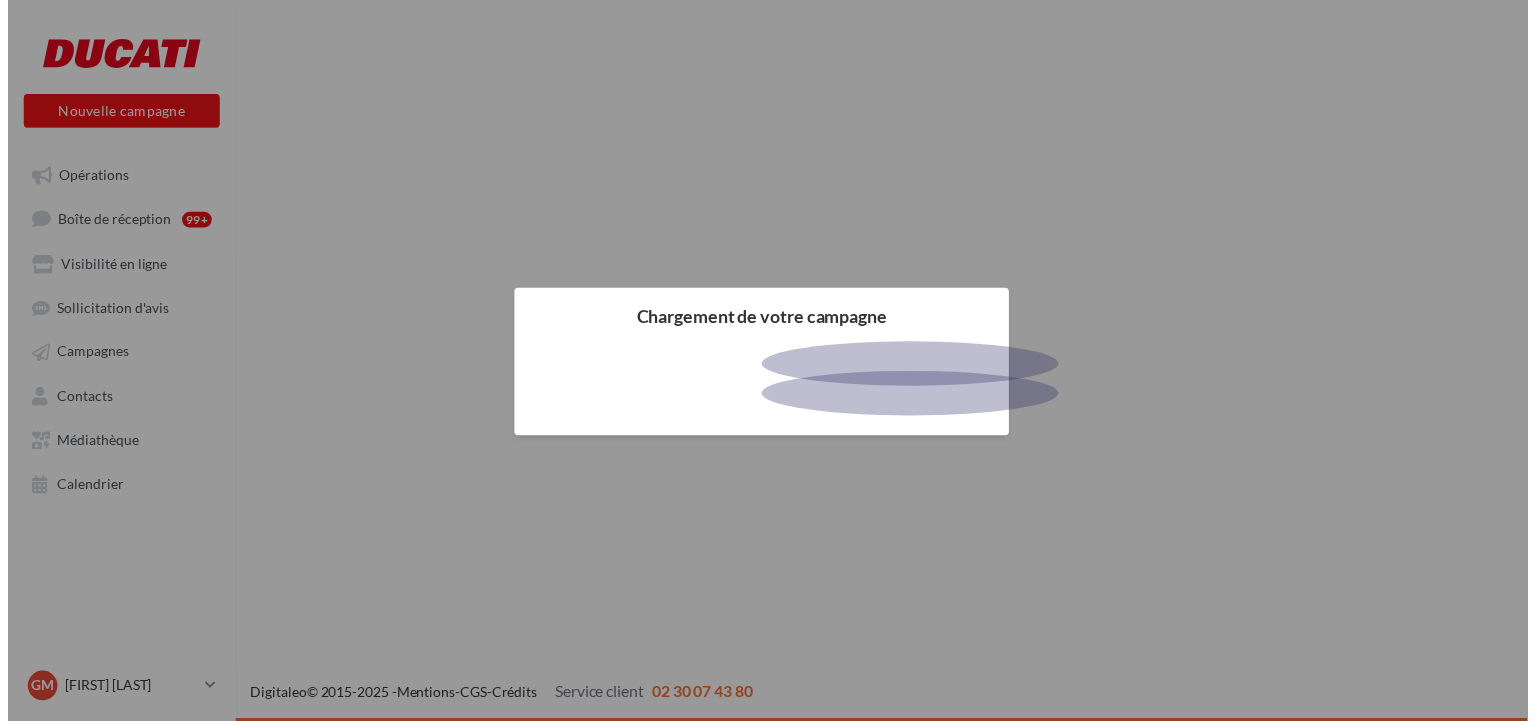 scroll, scrollTop: 0, scrollLeft: 0, axis: both 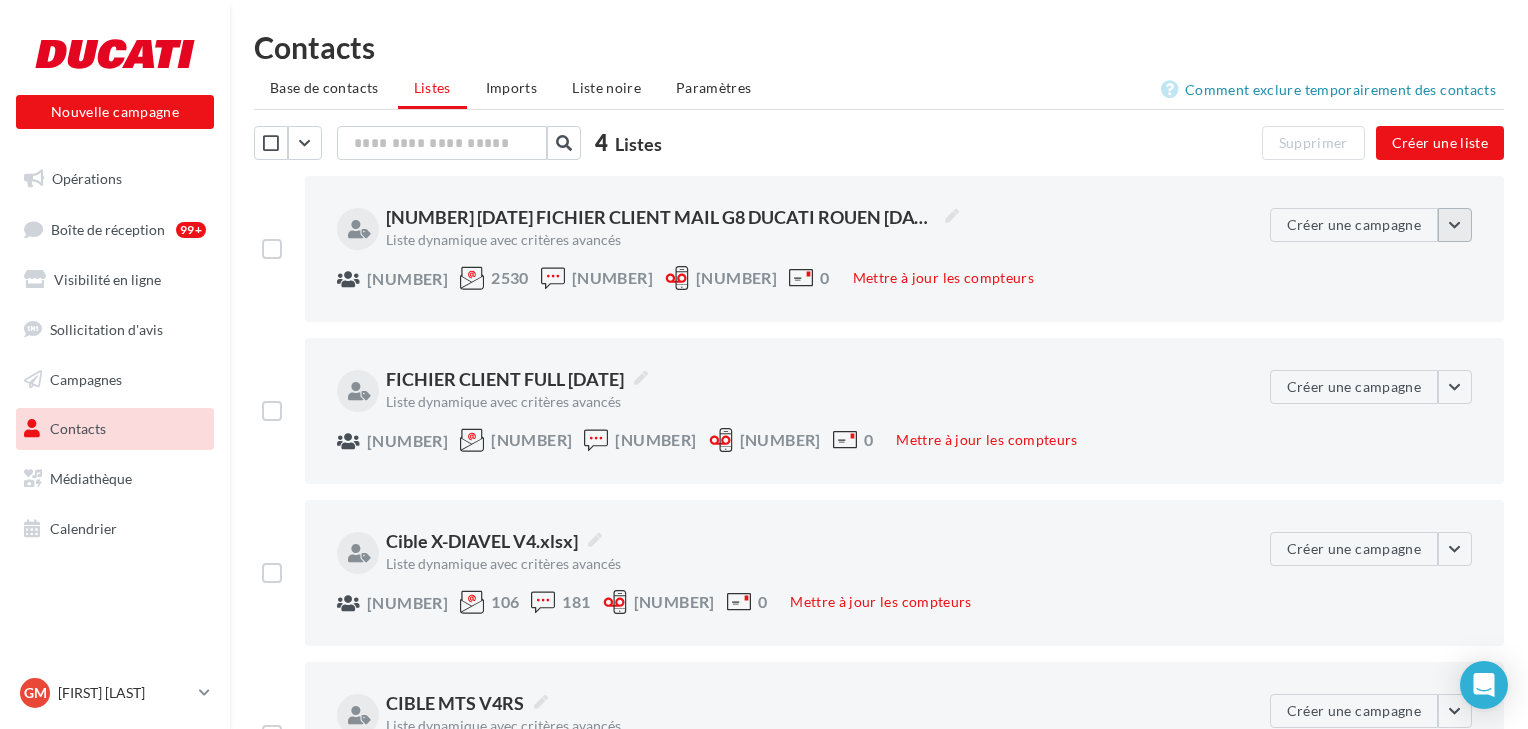 click at bounding box center [1455, 225] 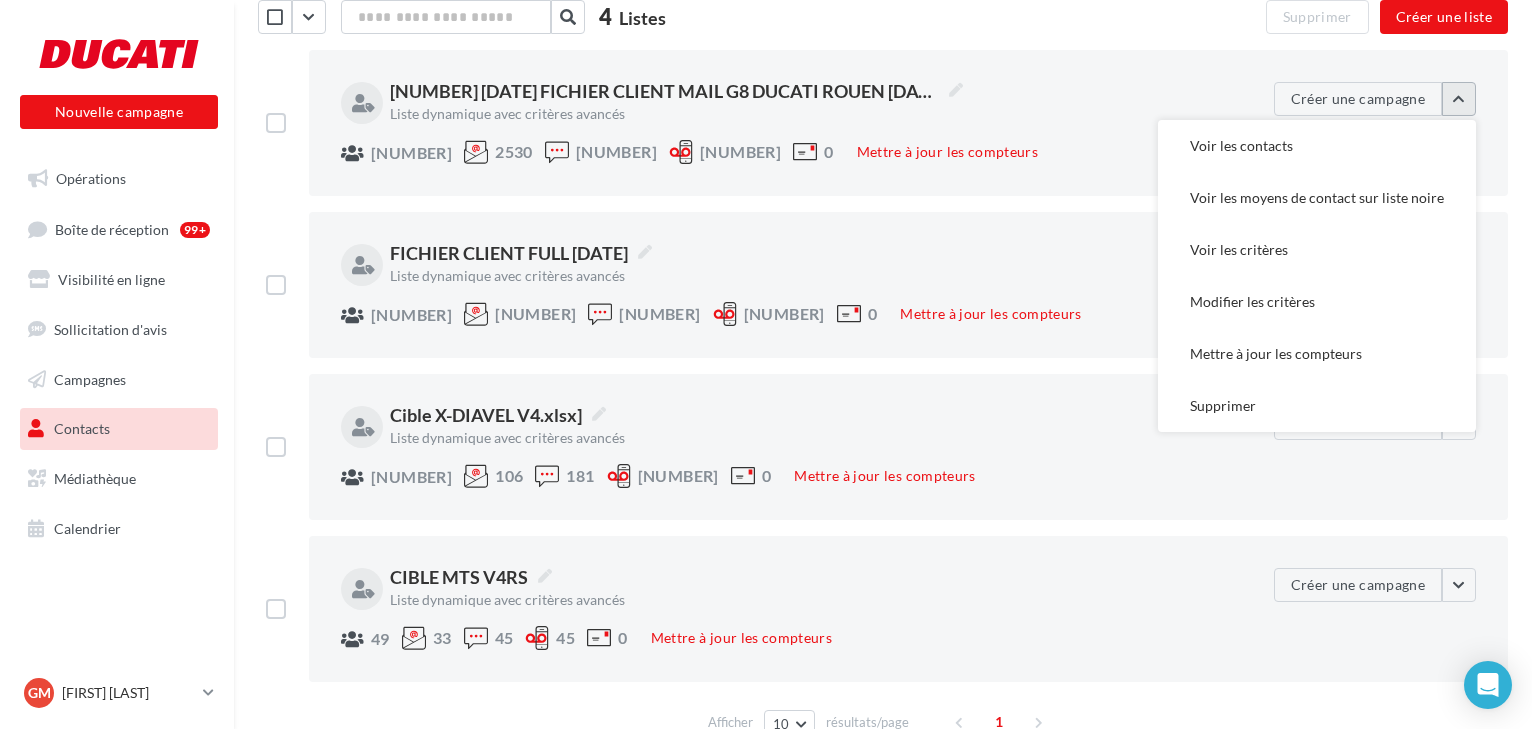 scroll, scrollTop: 228, scrollLeft: 0, axis: vertical 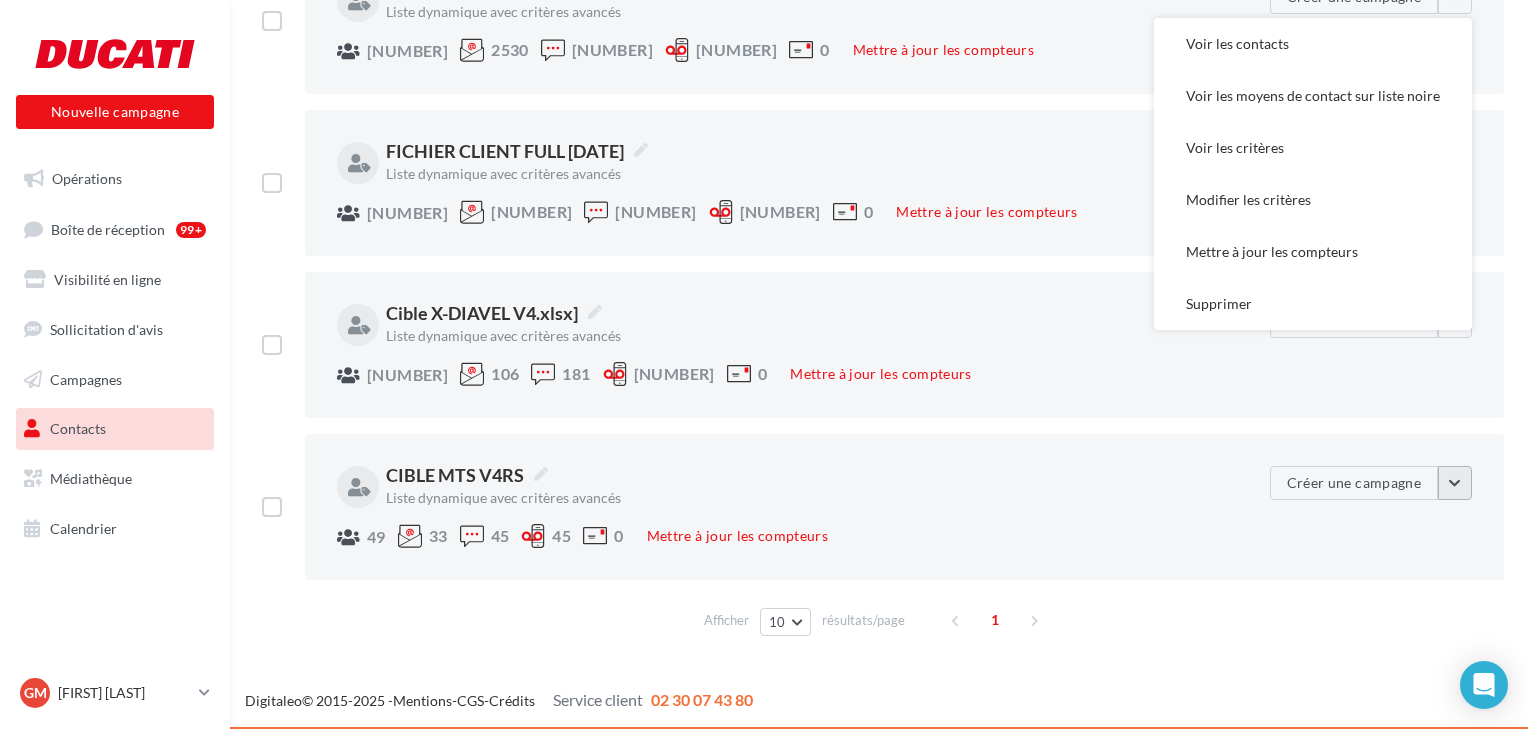 click at bounding box center (1455, 483) 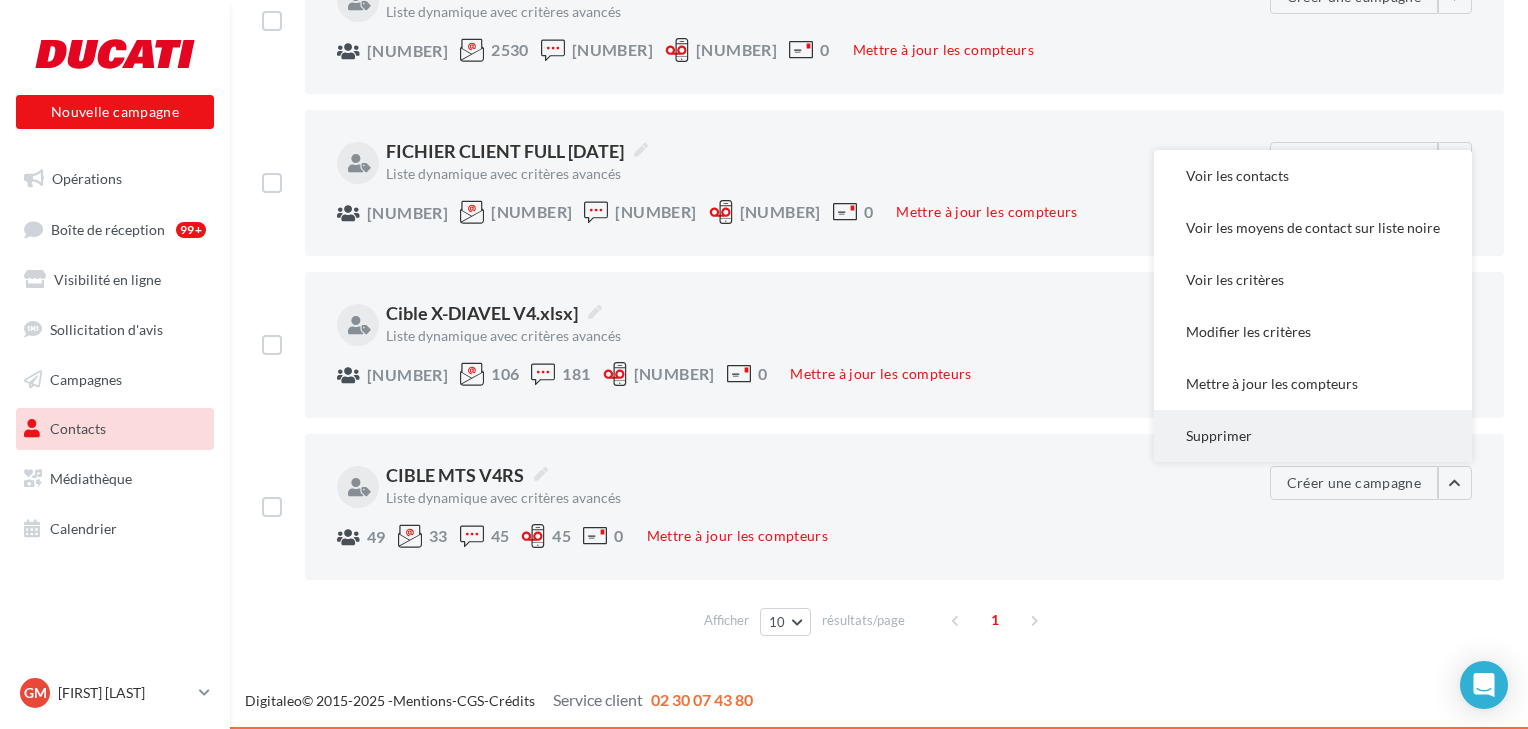 click on "Supprimer" at bounding box center [1313, 436] 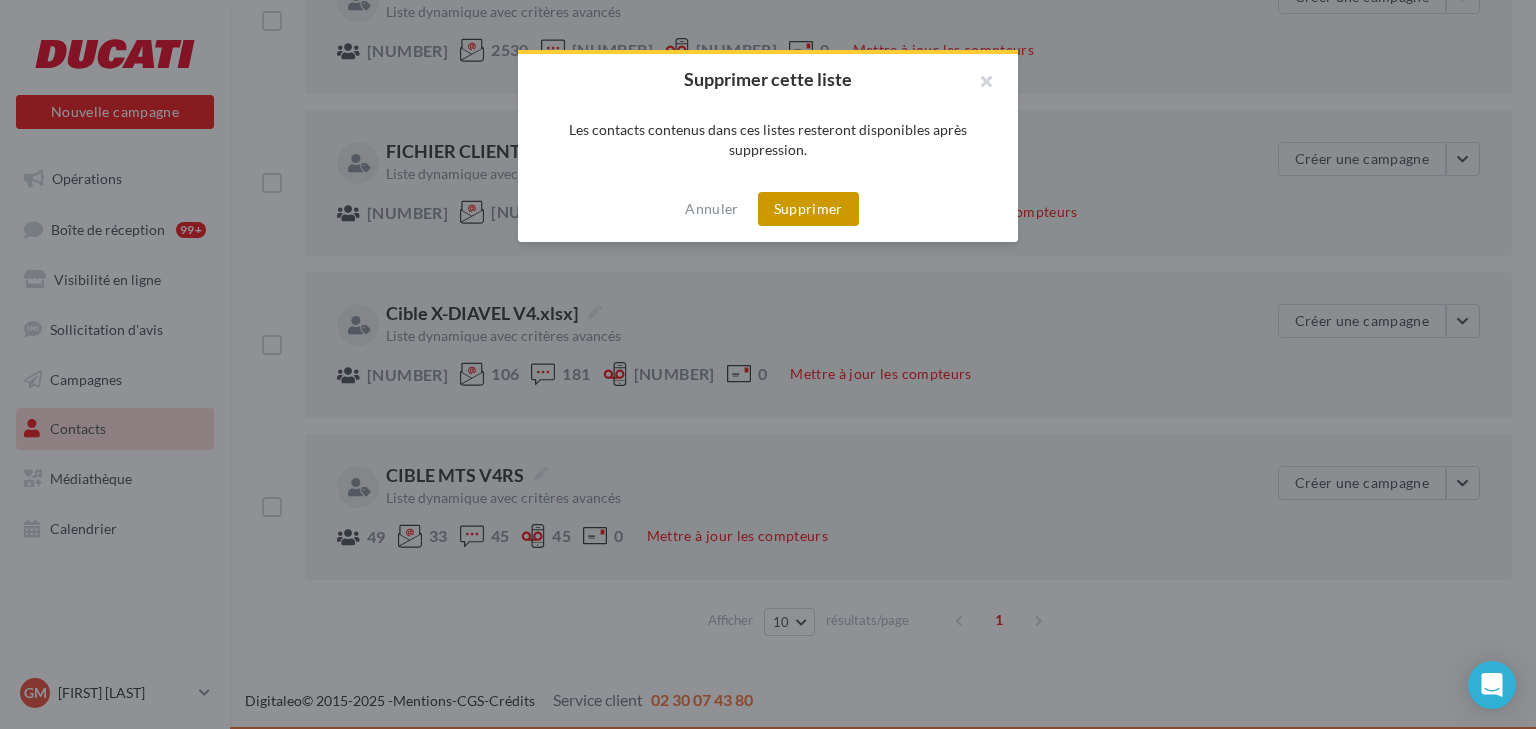 click on "Supprimer" at bounding box center (808, 209) 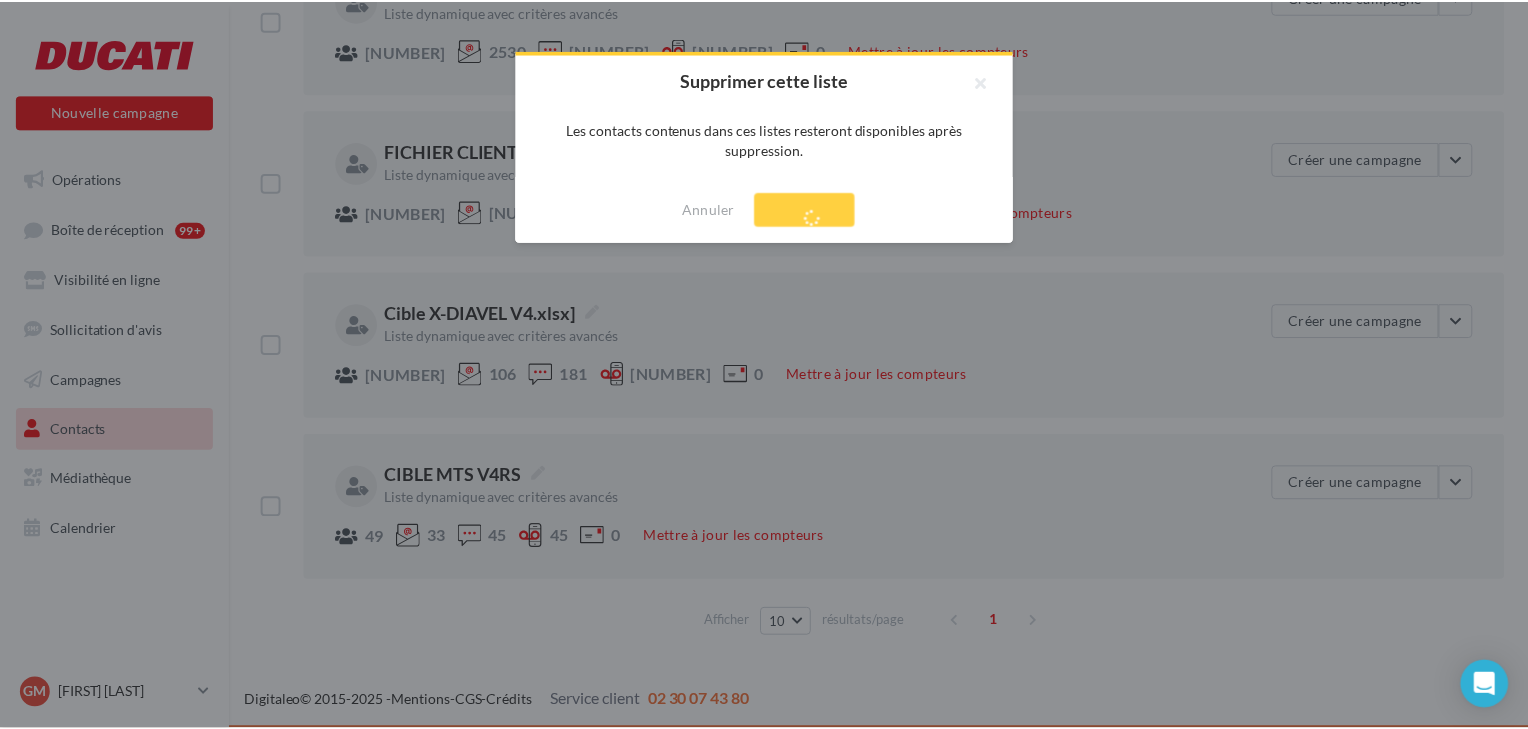 scroll, scrollTop: 66, scrollLeft: 0, axis: vertical 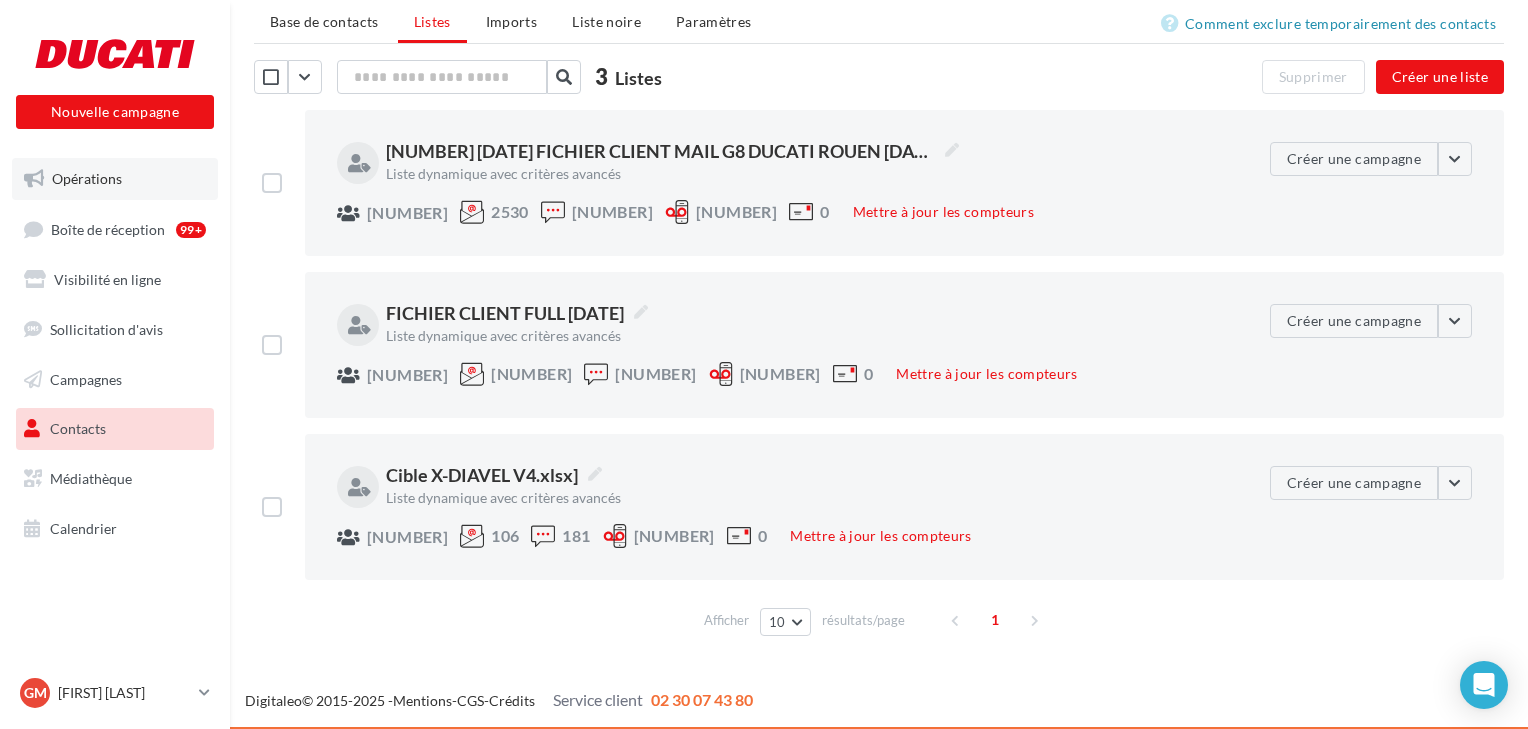 click on "Opérations" at bounding box center (87, 178) 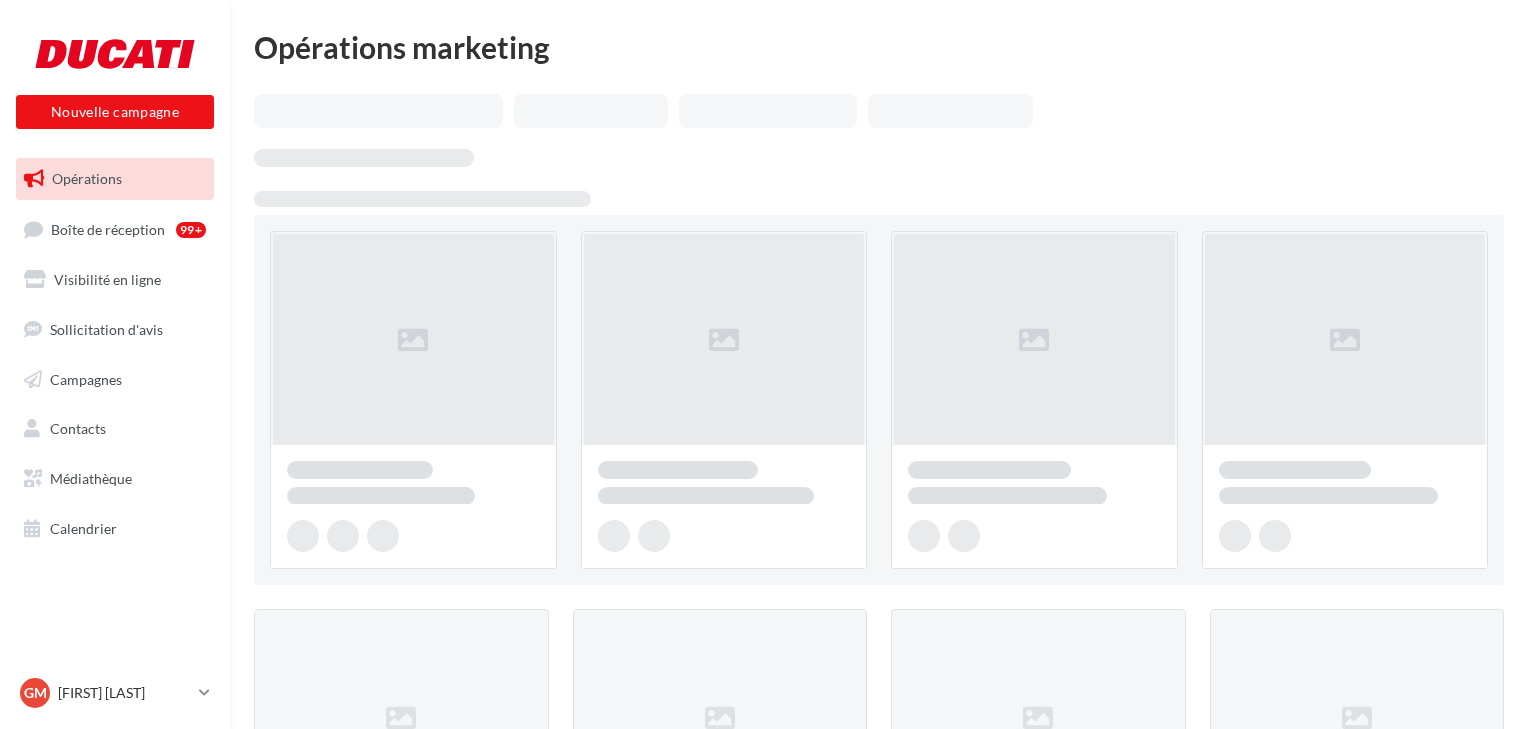 scroll, scrollTop: 0, scrollLeft: 0, axis: both 